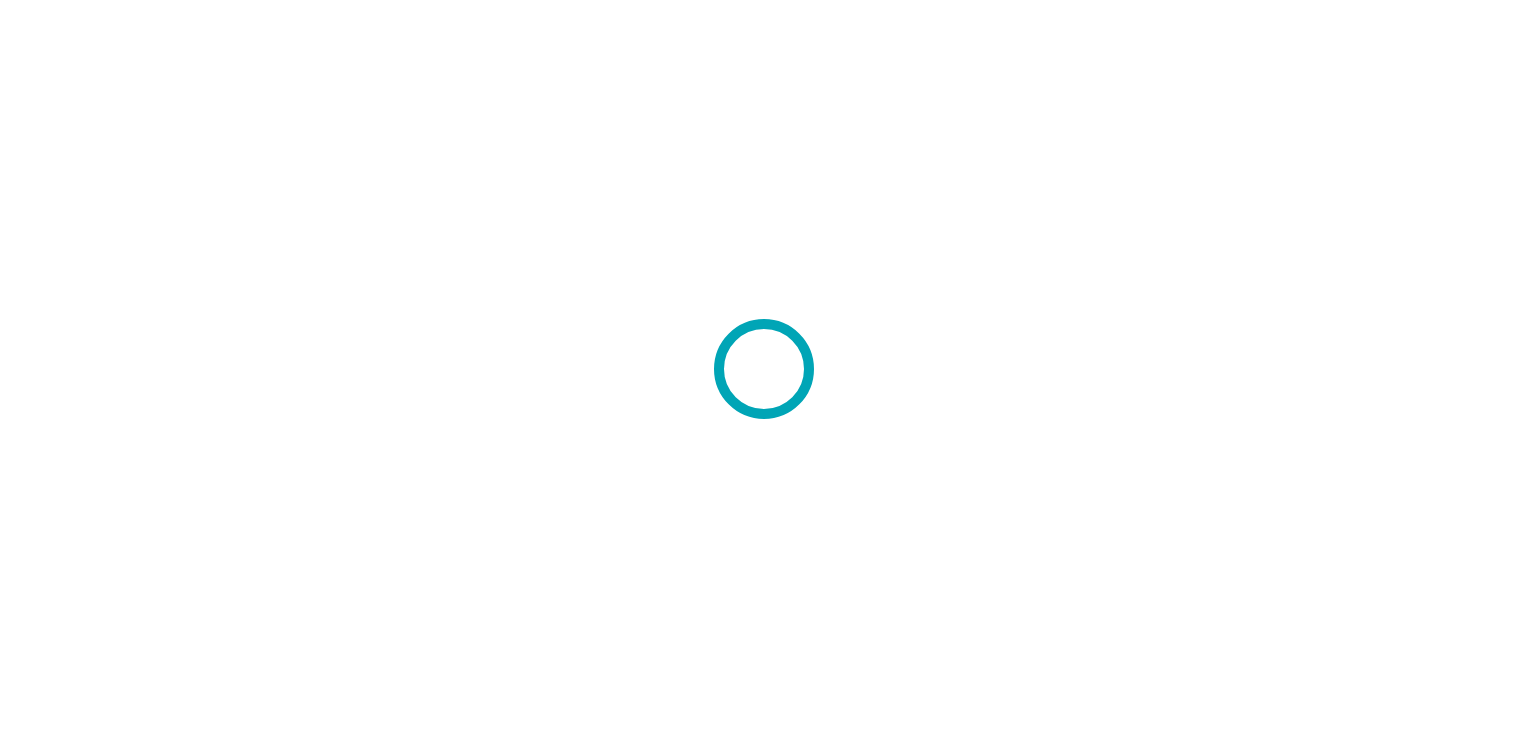 scroll, scrollTop: 0, scrollLeft: 0, axis: both 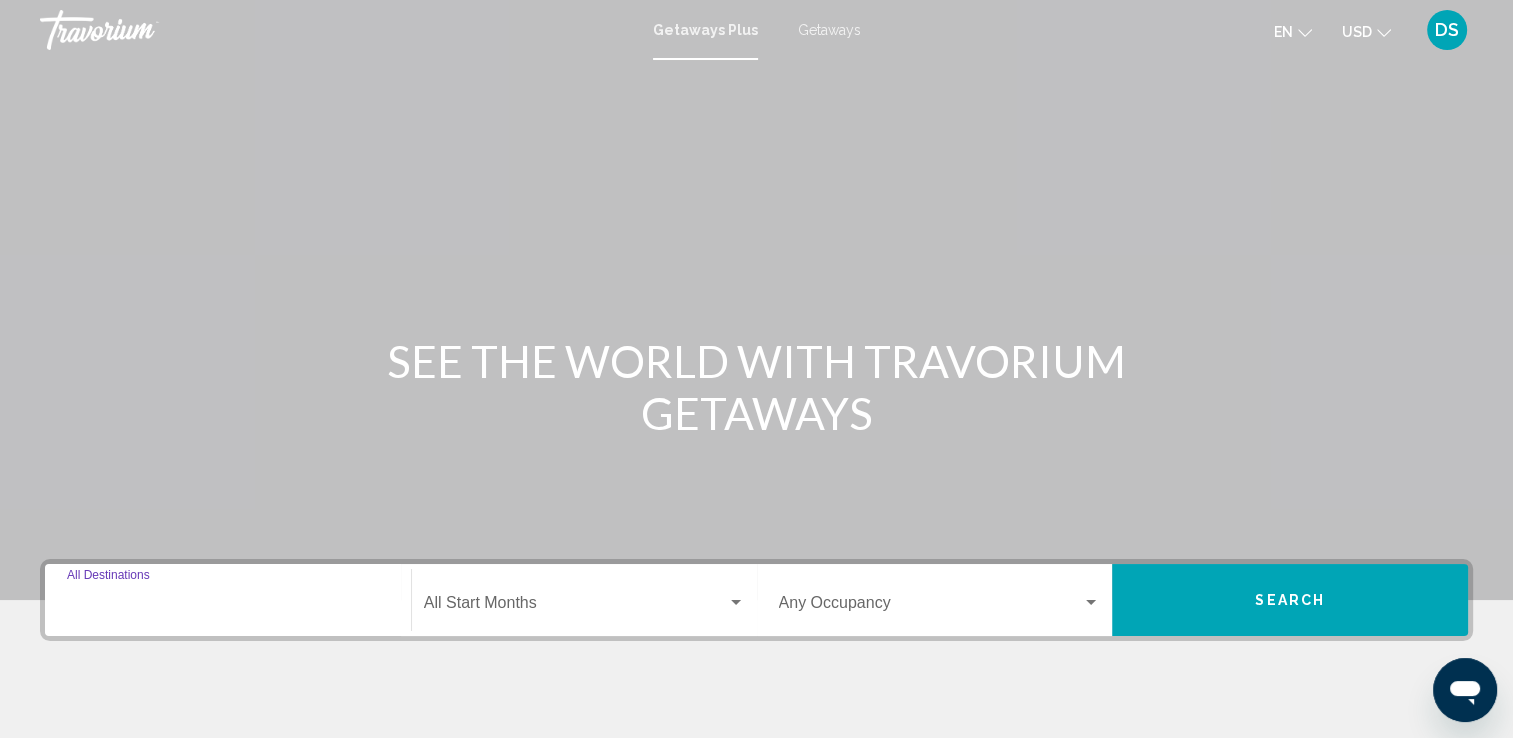 click on "Destination All Destinations" at bounding box center [228, 607] 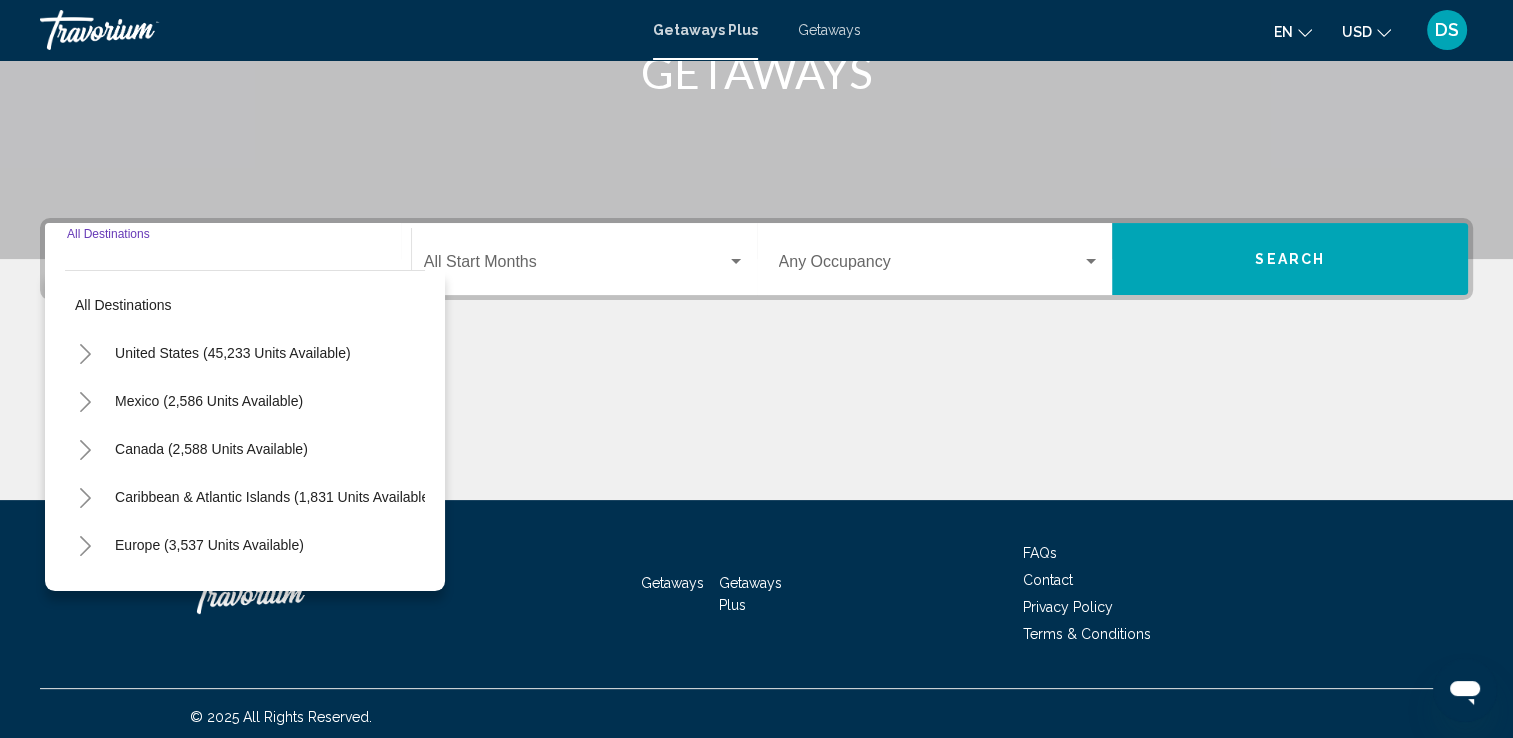 scroll, scrollTop: 347, scrollLeft: 0, axis: vertical 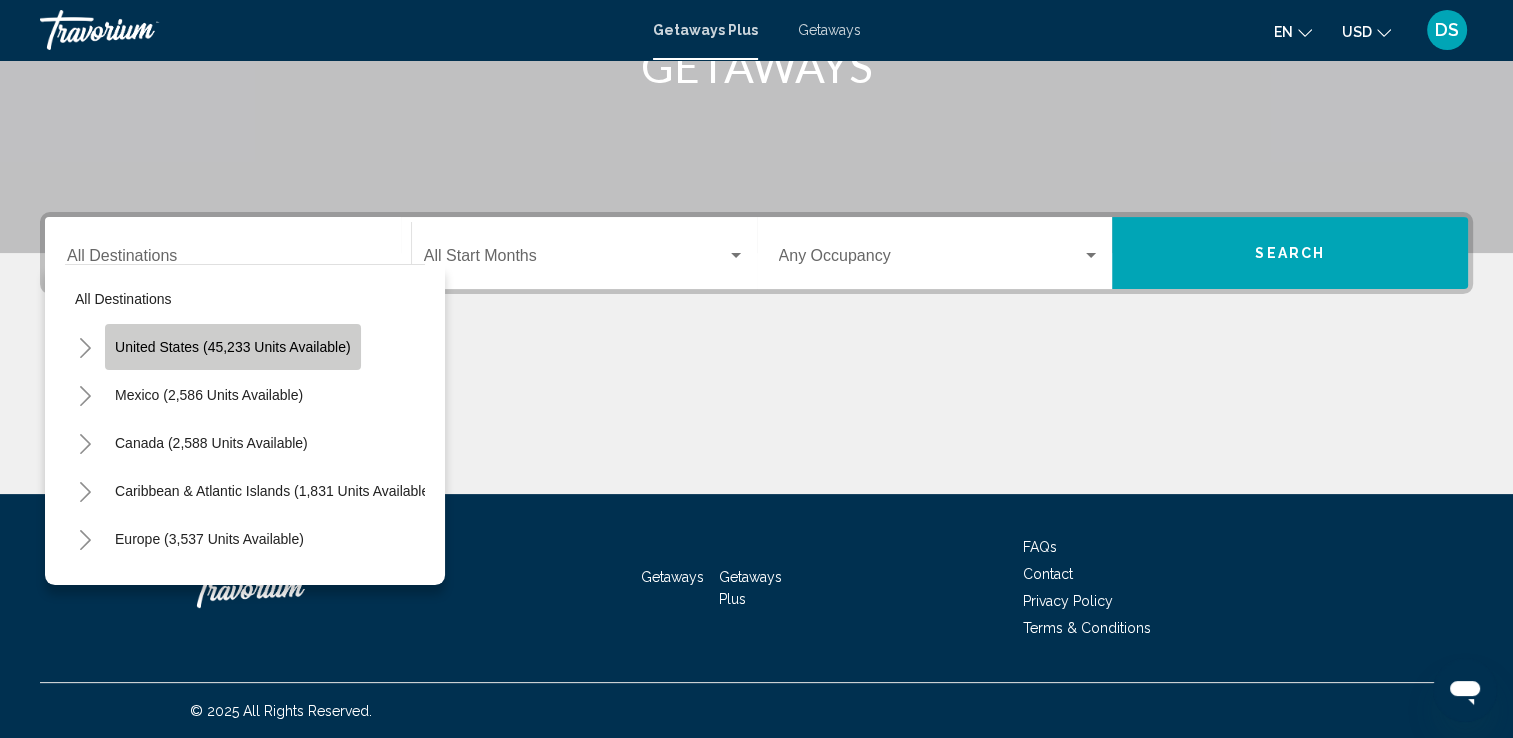 click on "United States (45,233 units available)" 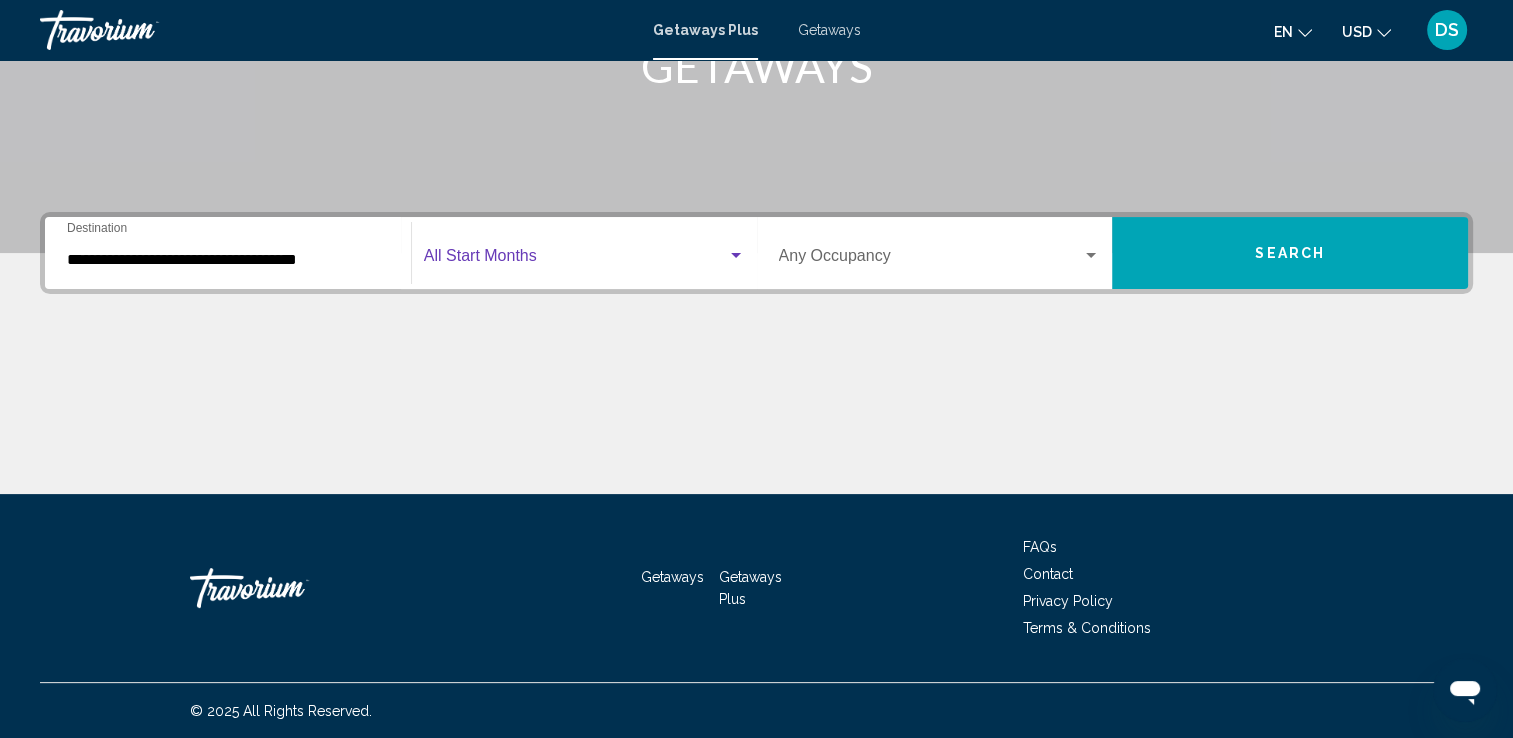 click at bounding box center (736, 255) 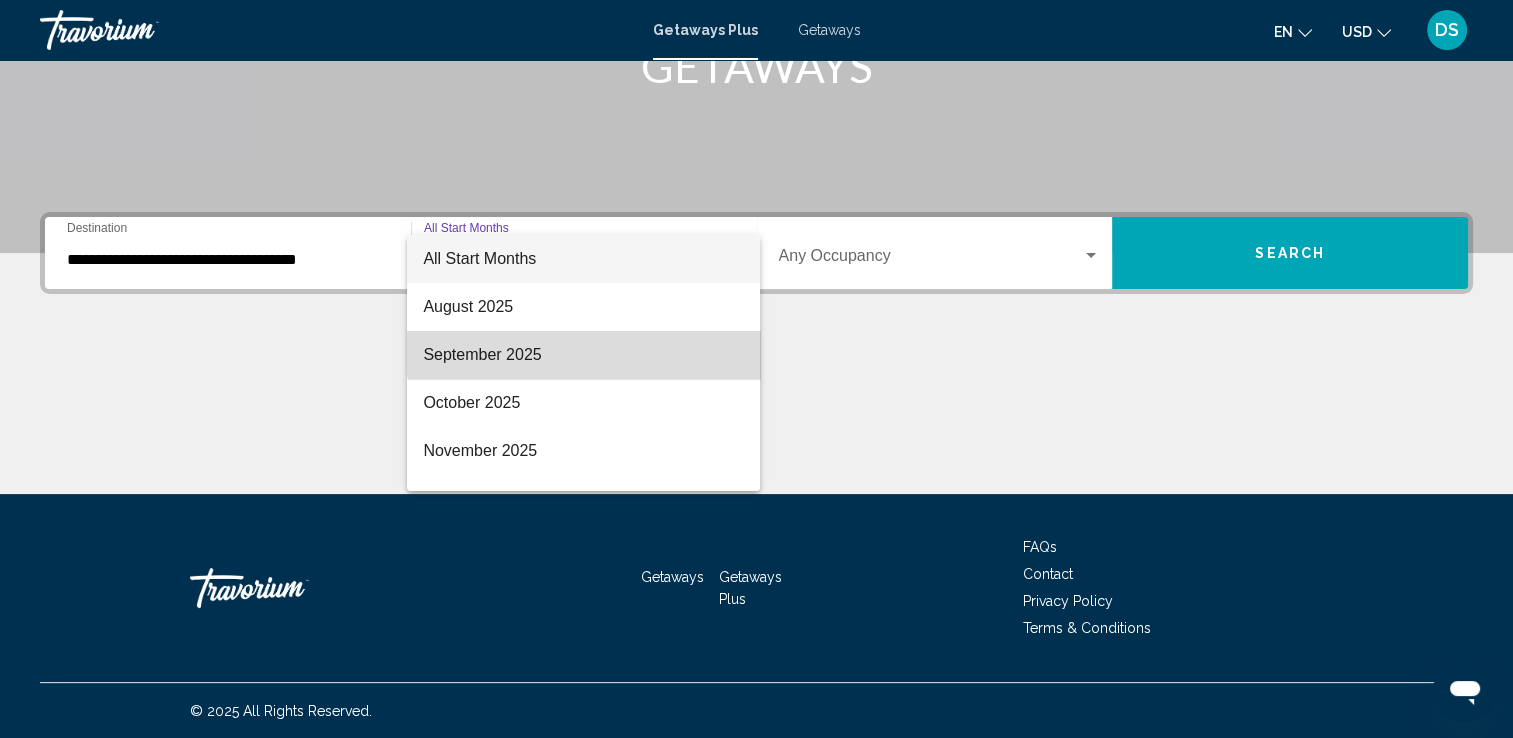 click on "September 2025" at bounding box center [583, 355] 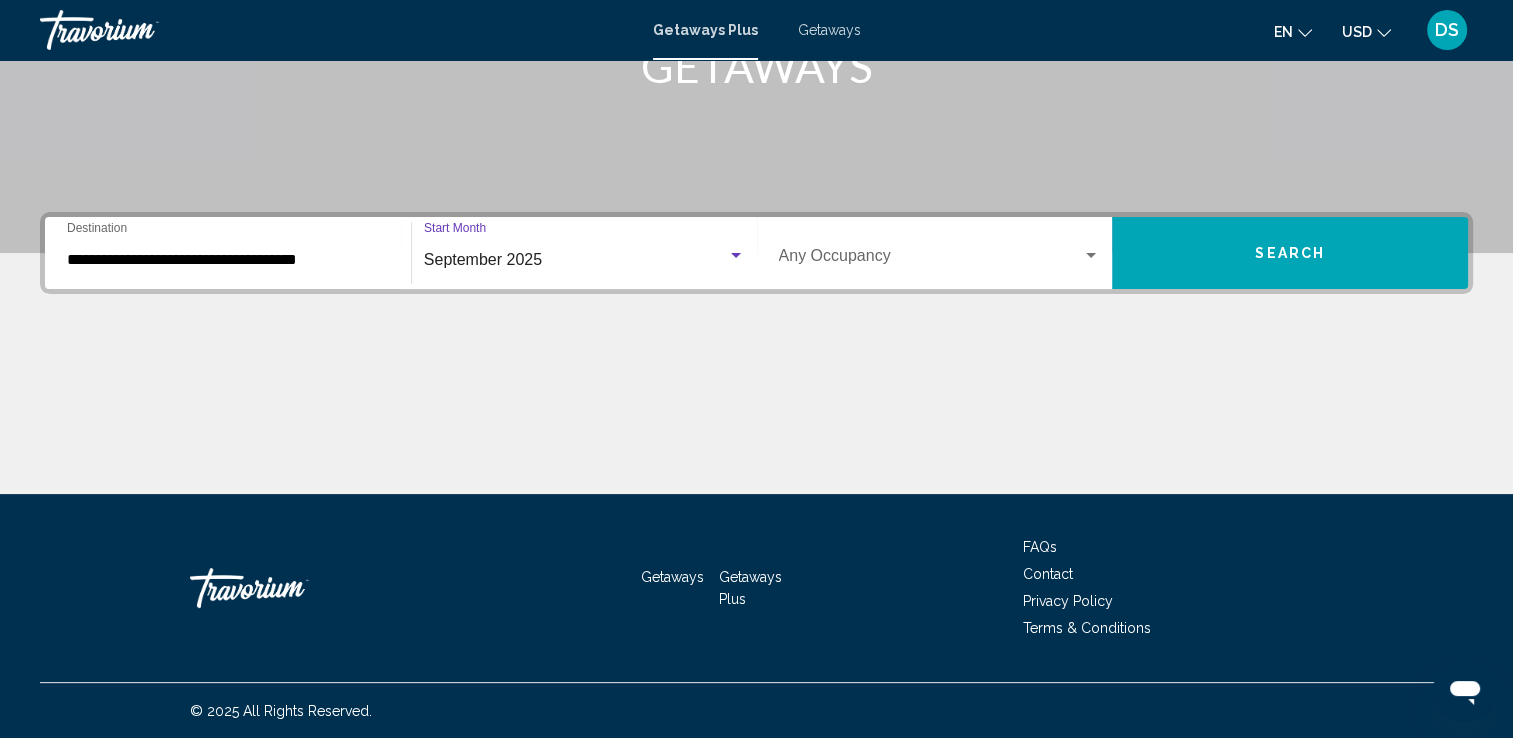 click on "Occupancy Any Occupancy" at bounding box center [940, 253] 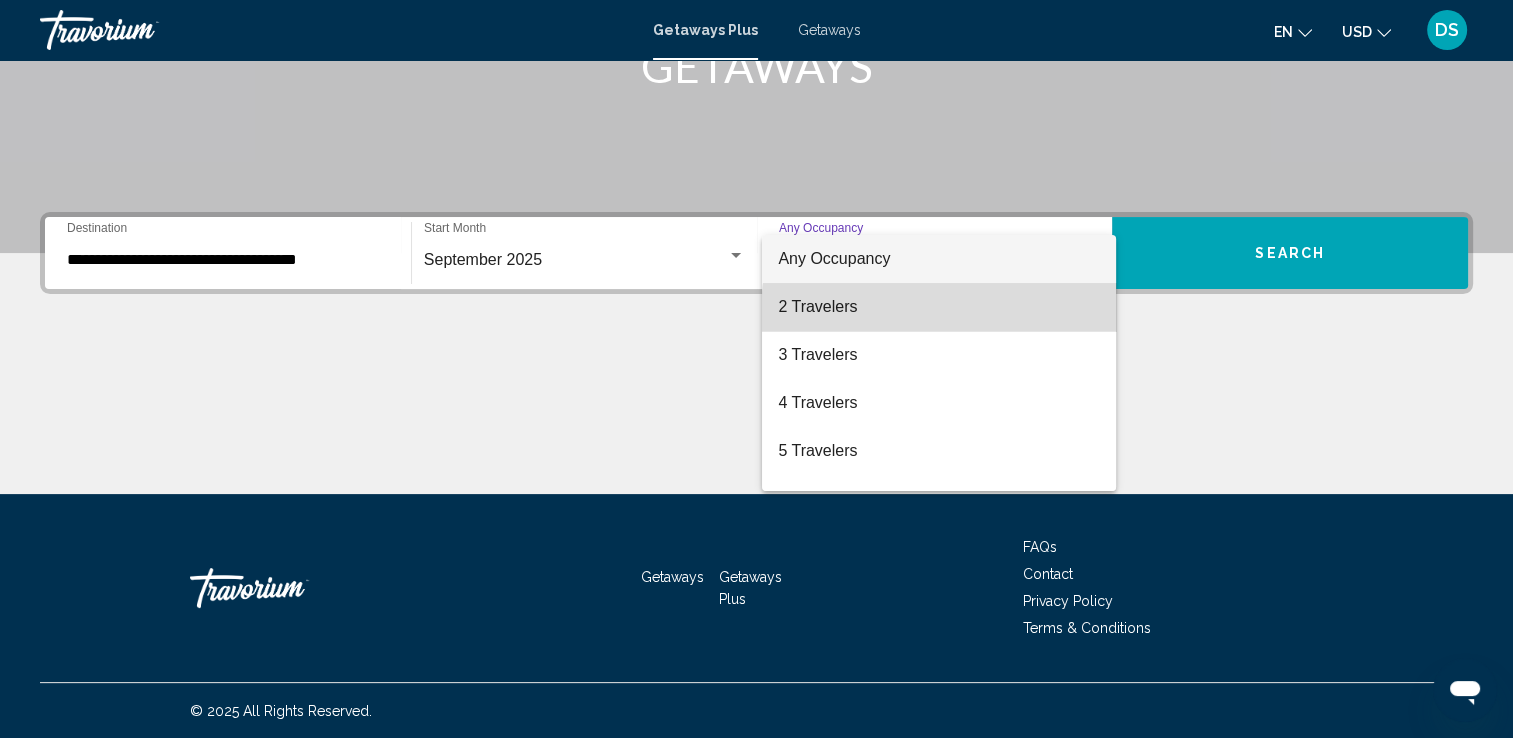 click on "2 Travelers" at bounding box center (939, 307) 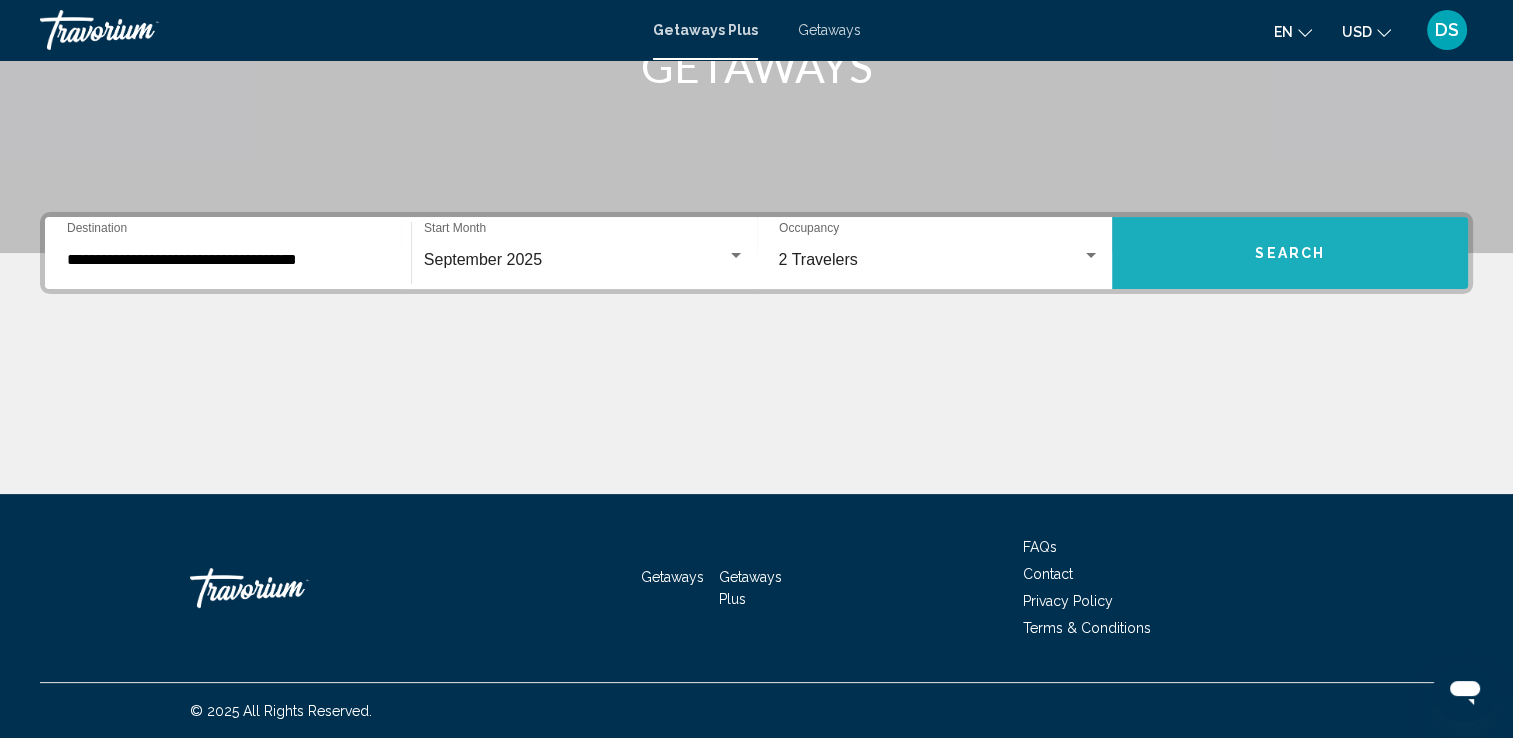 click on "Search" at bounding box center (1290, 253) 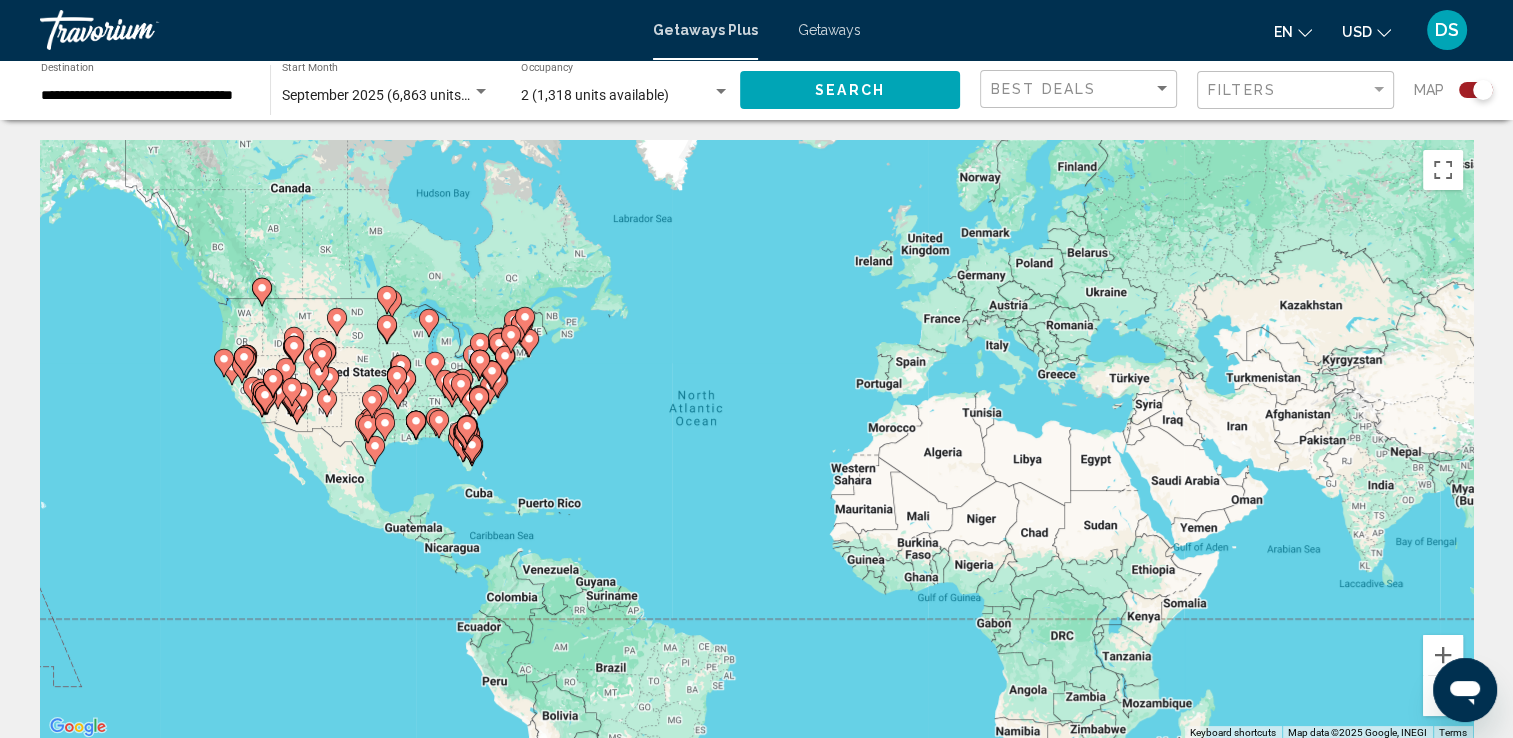 click on "To activate drag with keyboard, press Alt + Enter. Once in keyboard drag state, use the arrow keys to move the marker. To complete the drag, press the Enter key. To cancel, press Escape." at bounding box center [756, 440] 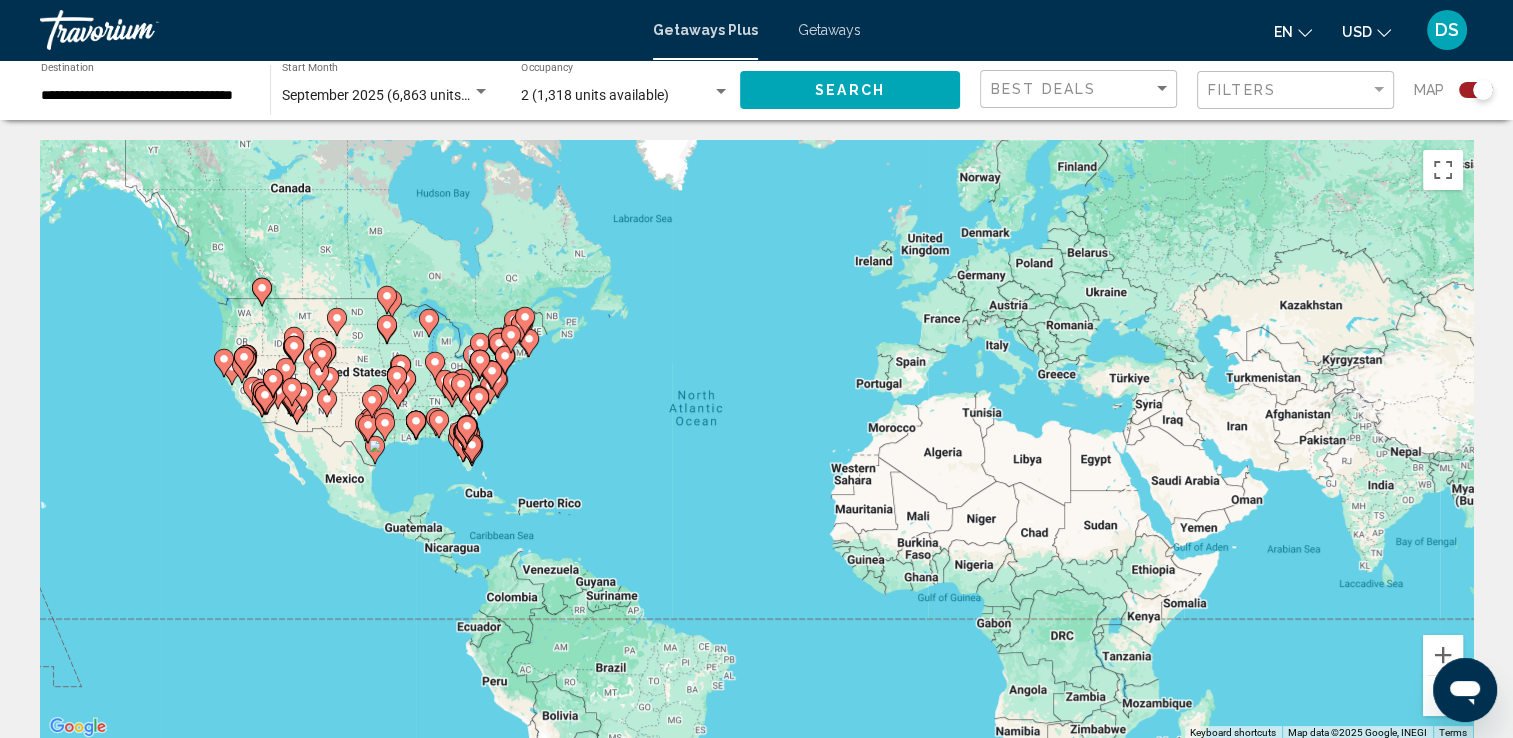 click at bounding box center [481, 92] 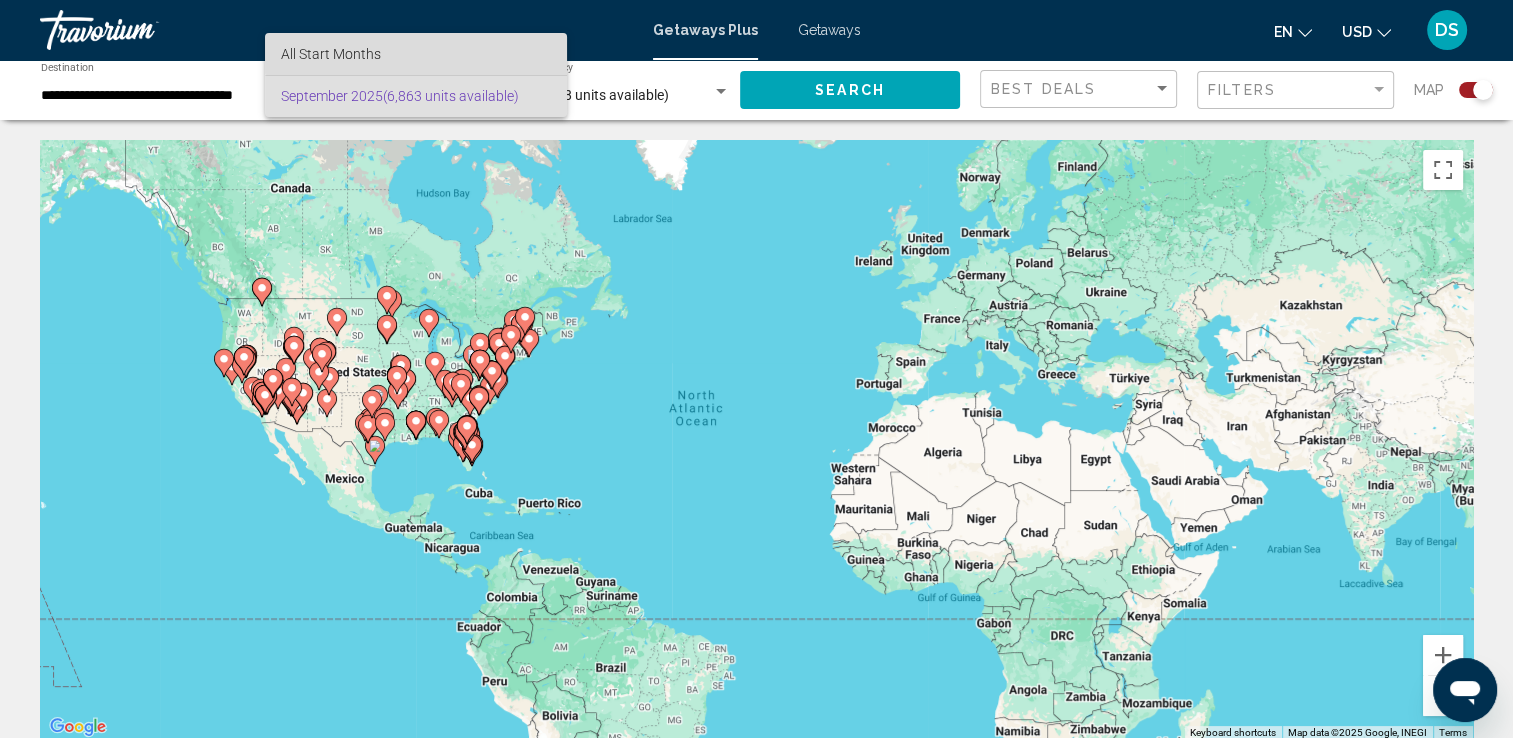 click on "All Start Months" at bounding box center (416, 54) 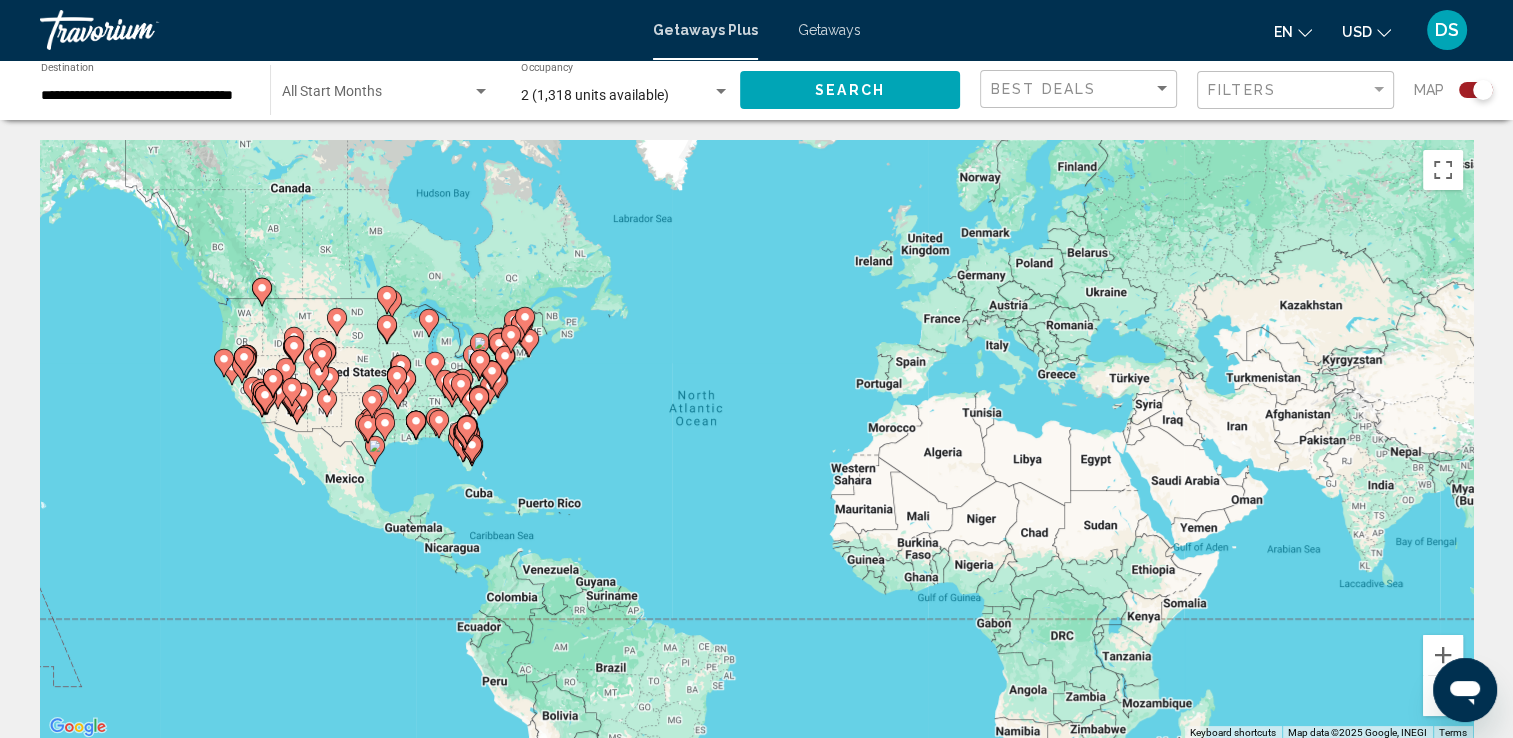 click on "Search" 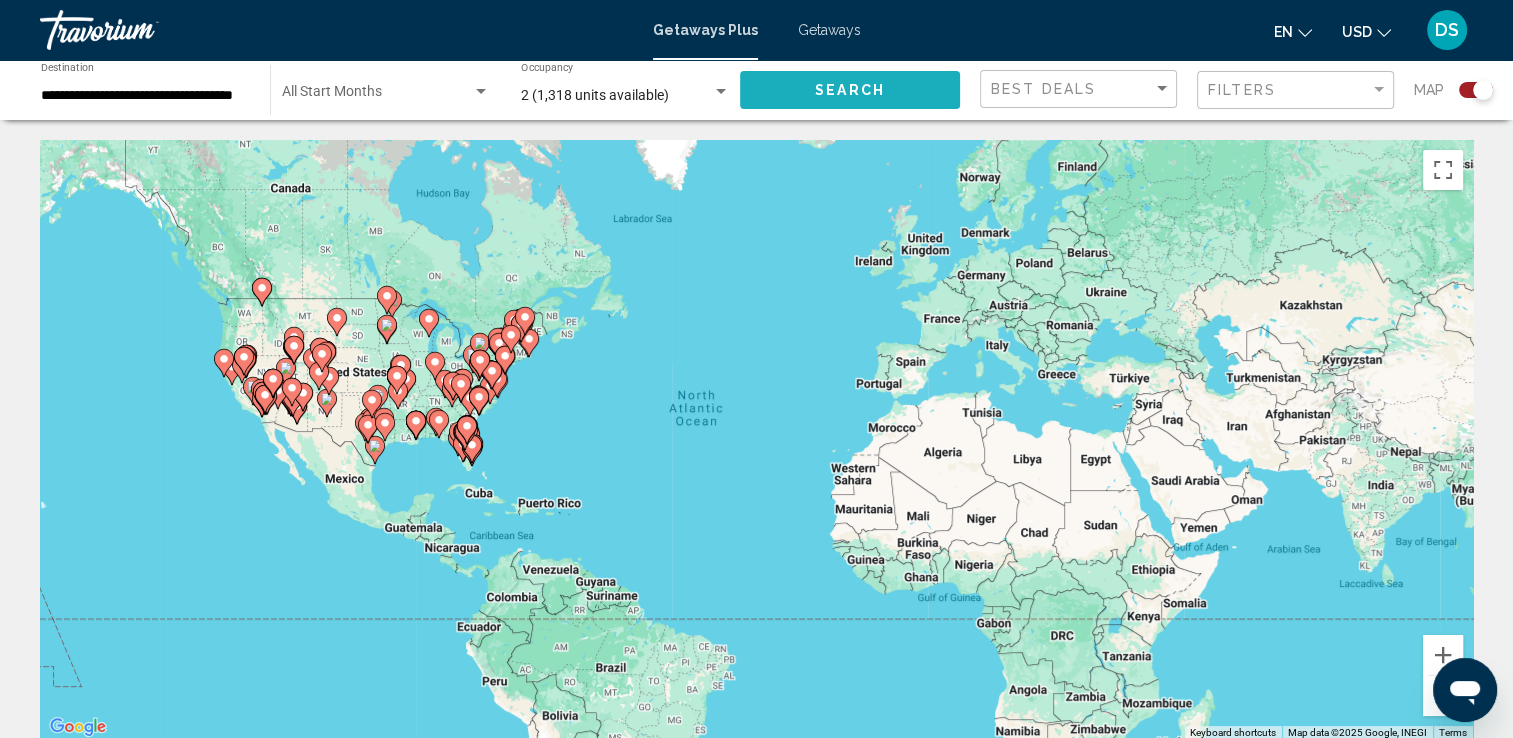 click on "Search" 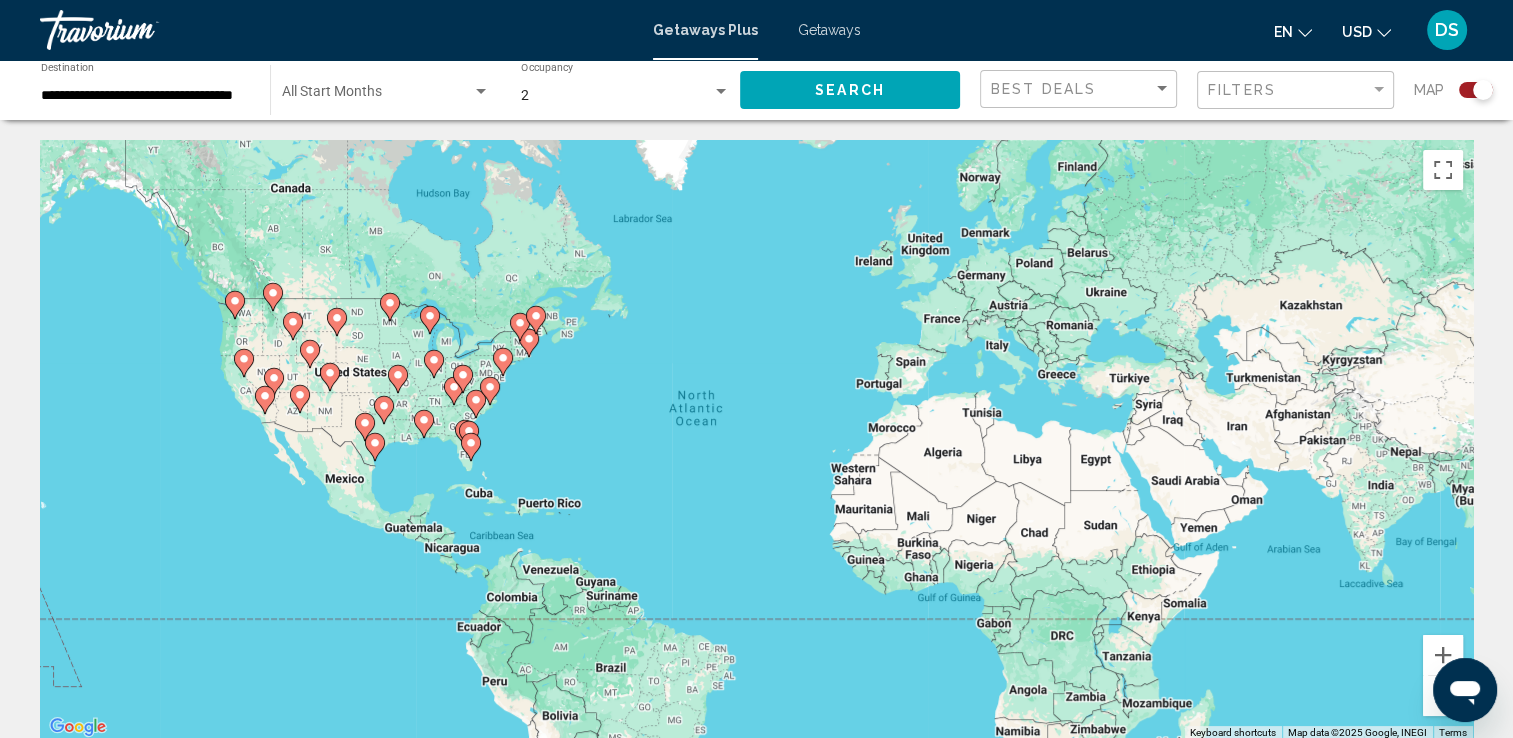 click on "Getaways" at bounding box center [829, 30] 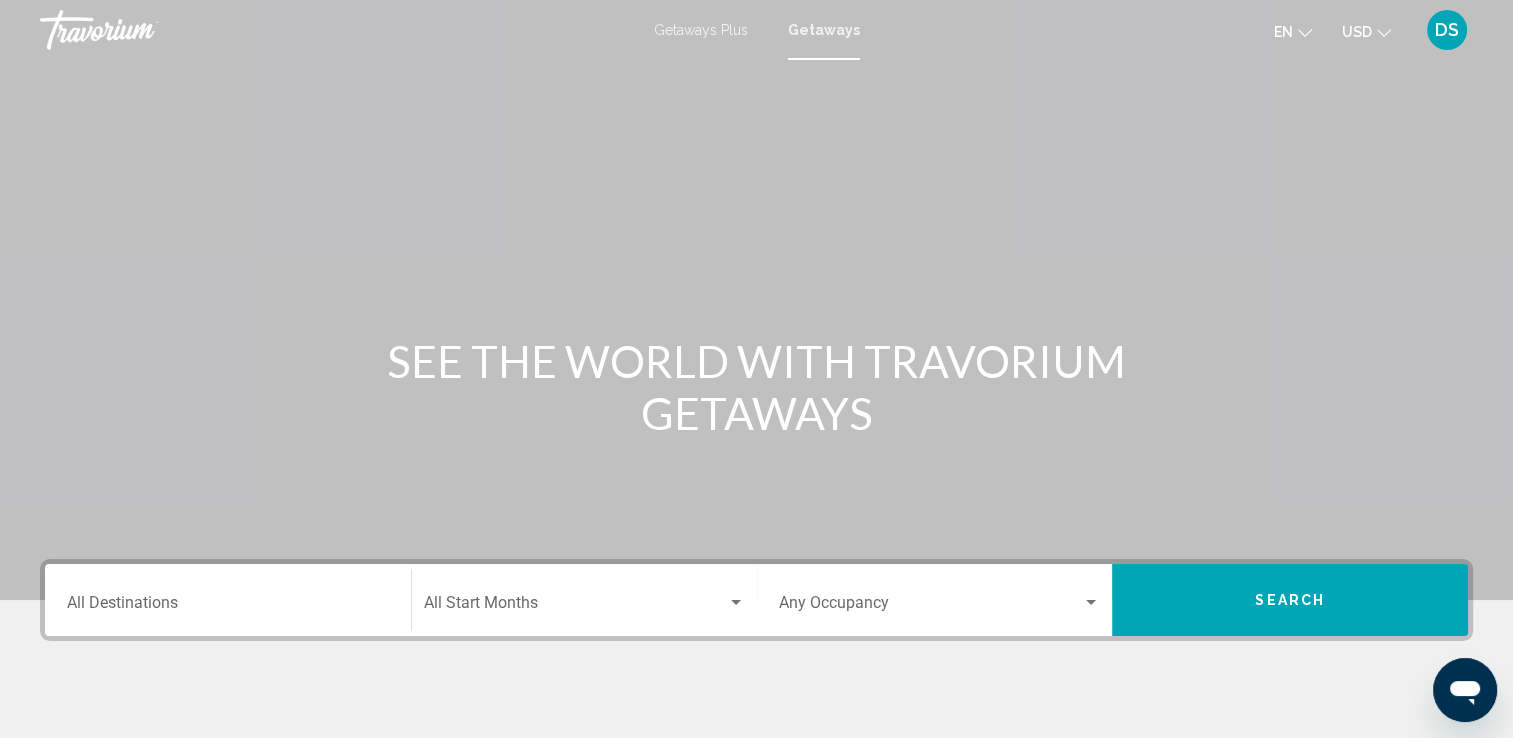 click on "Destination All Destinations" at bounding box center [228, 607] 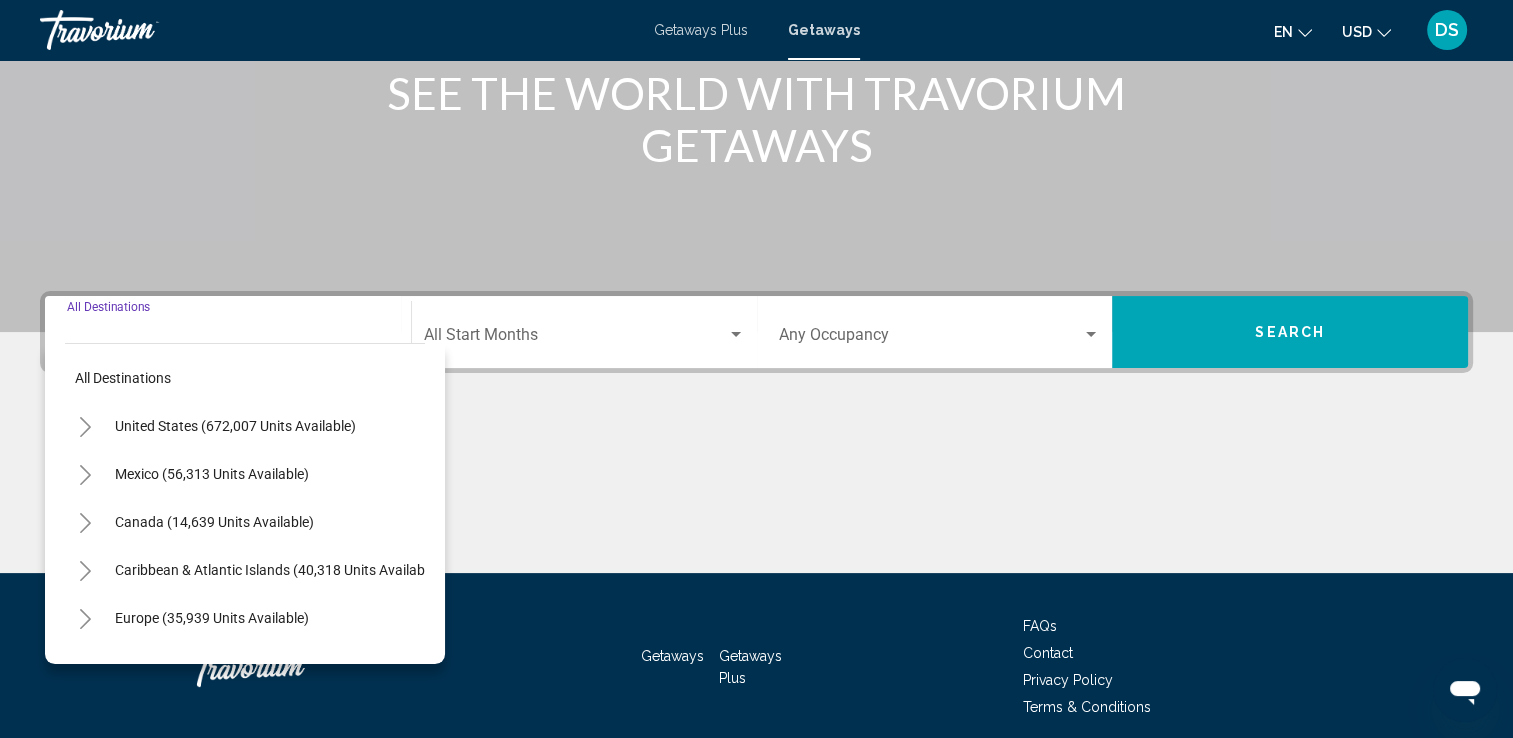 scroll, scrollTop: 347, scrollLeft: 0, axis: vertical 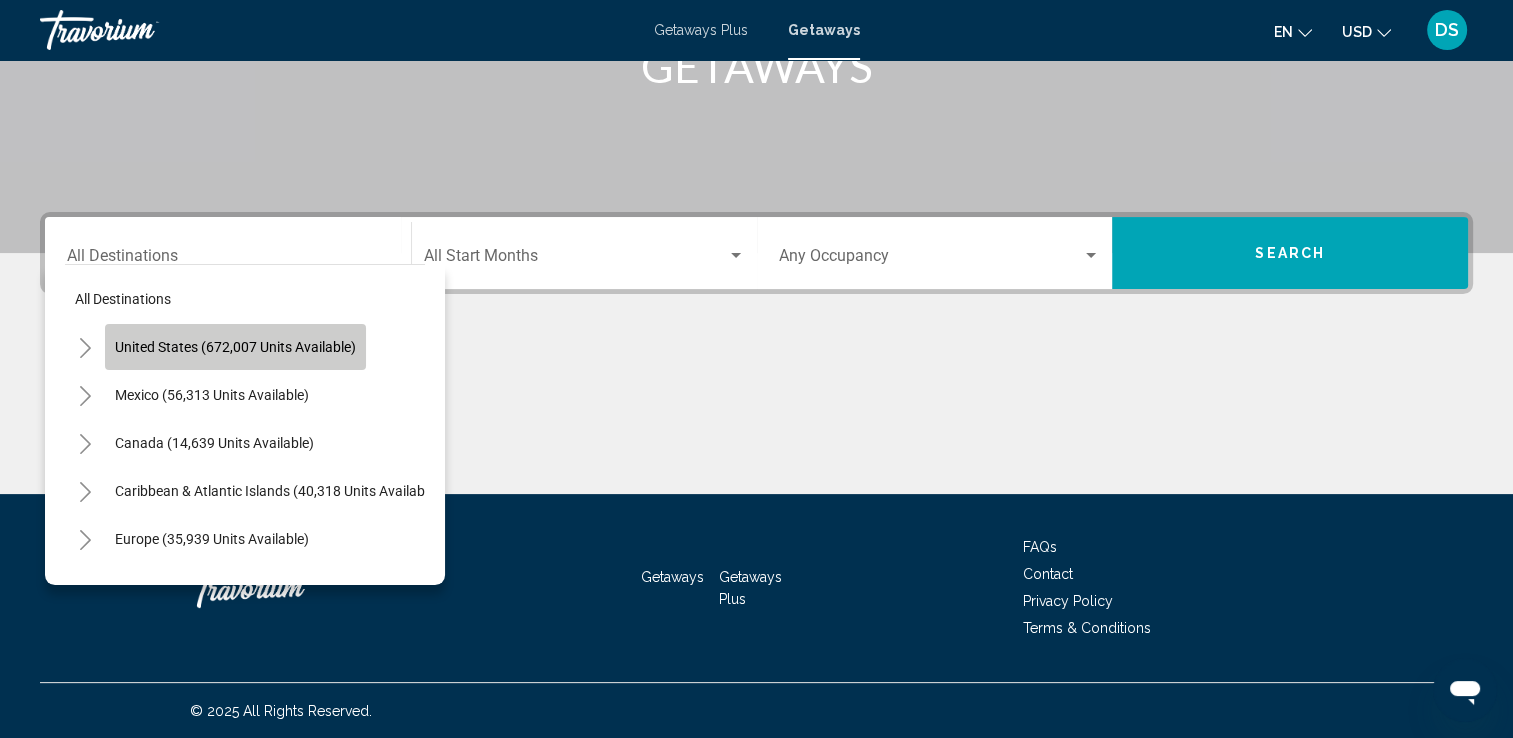 click on "United States (672,007 units available)" 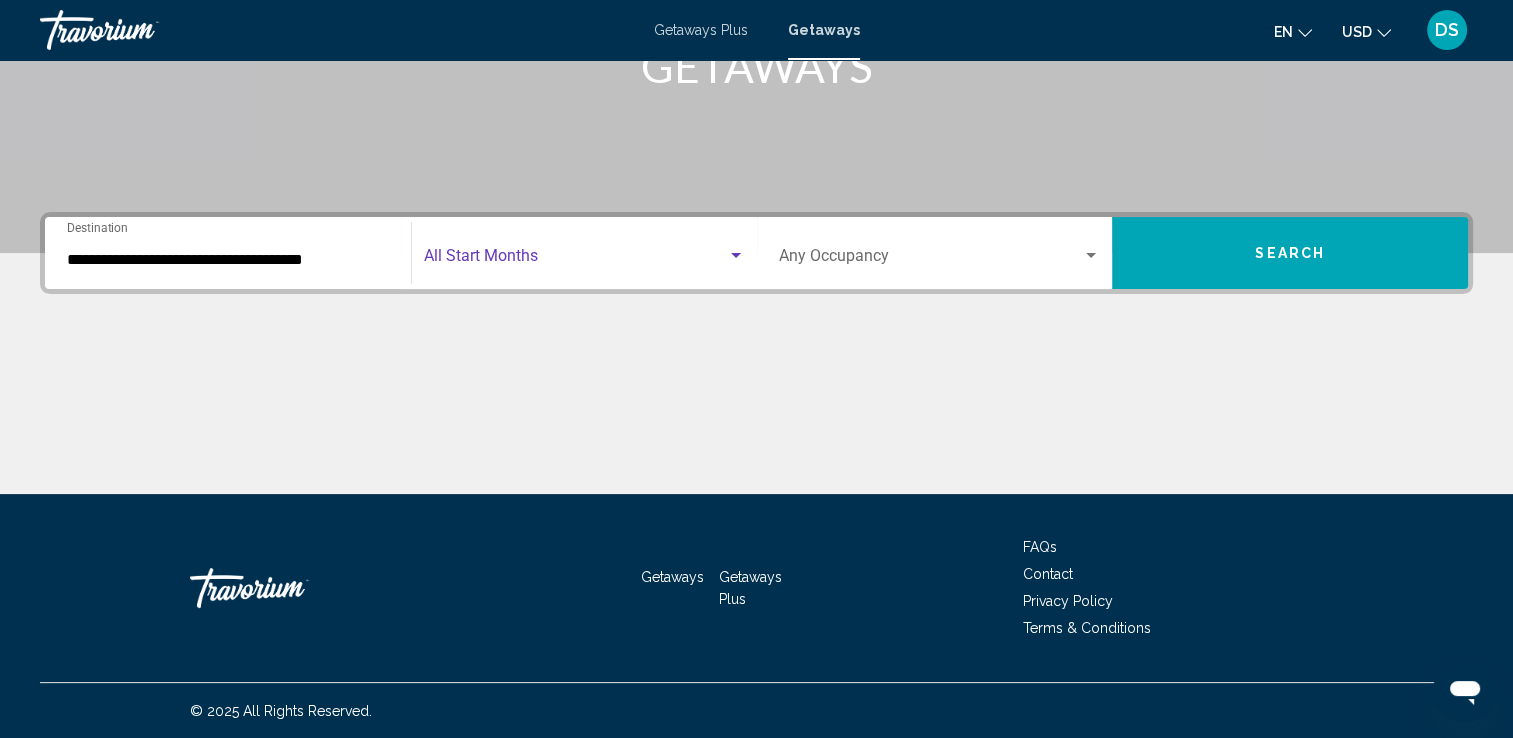 click at bounding box center (736, 256) 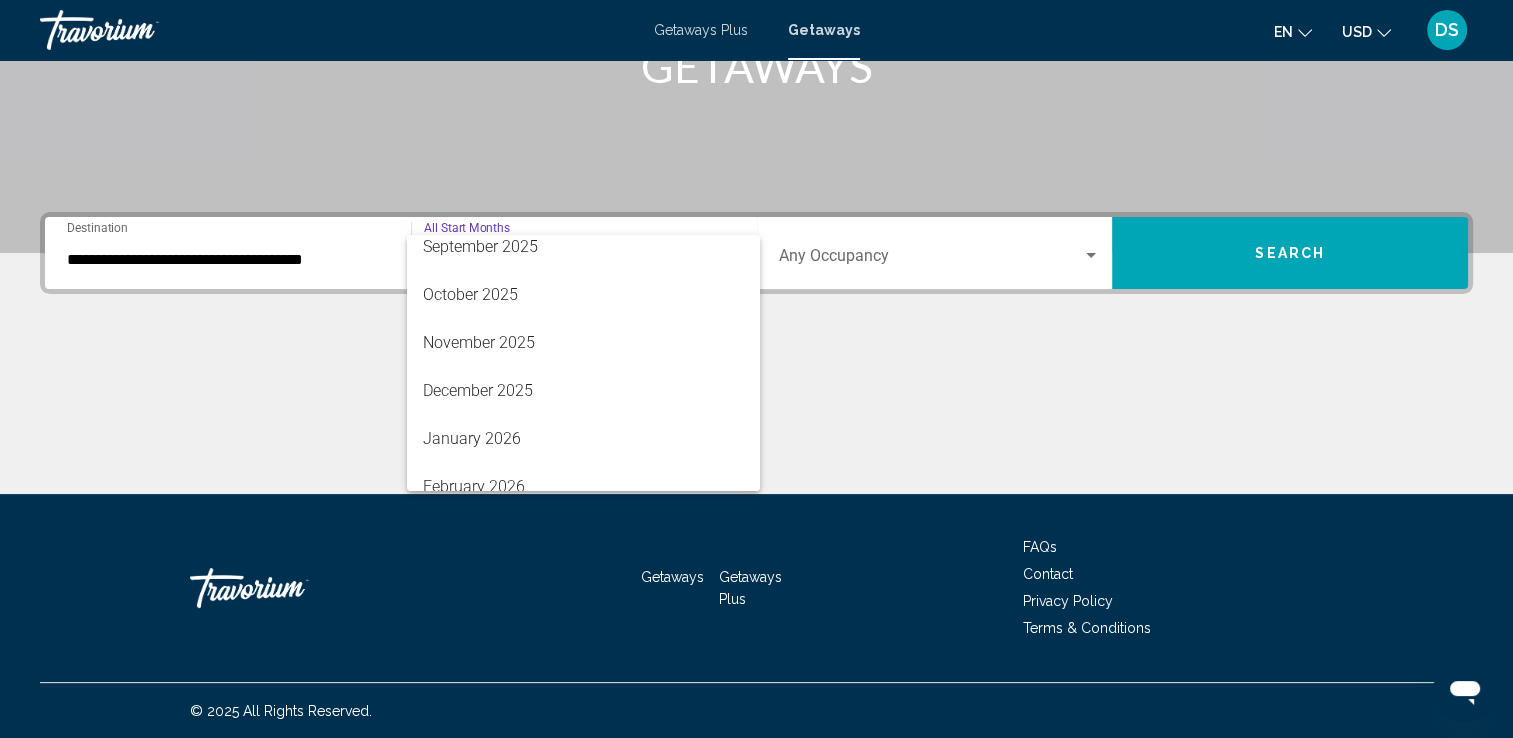scroll, scrollTop: 120, scrollLeft: 0, axis: vertical 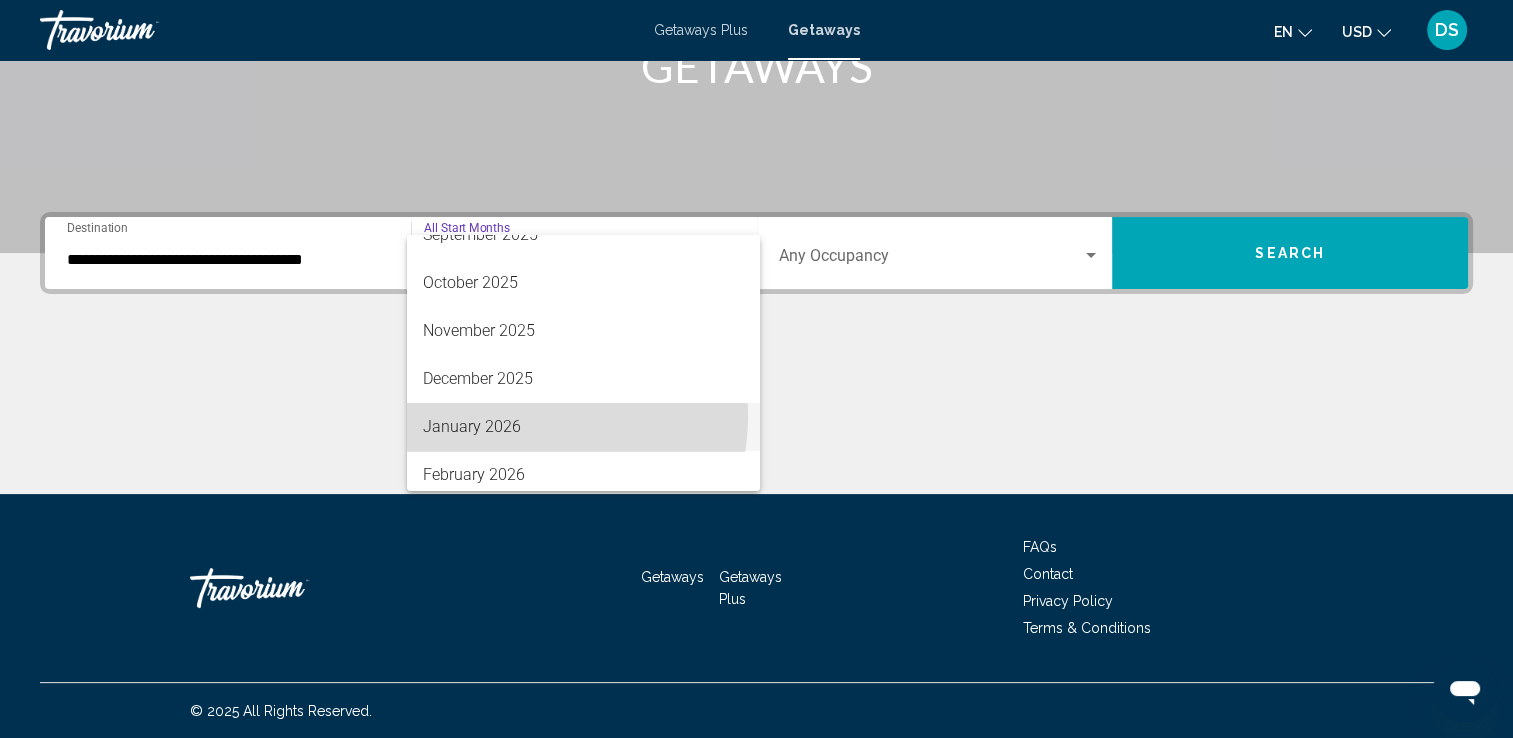 click on "January 2026" at bounding box center (583, 427) 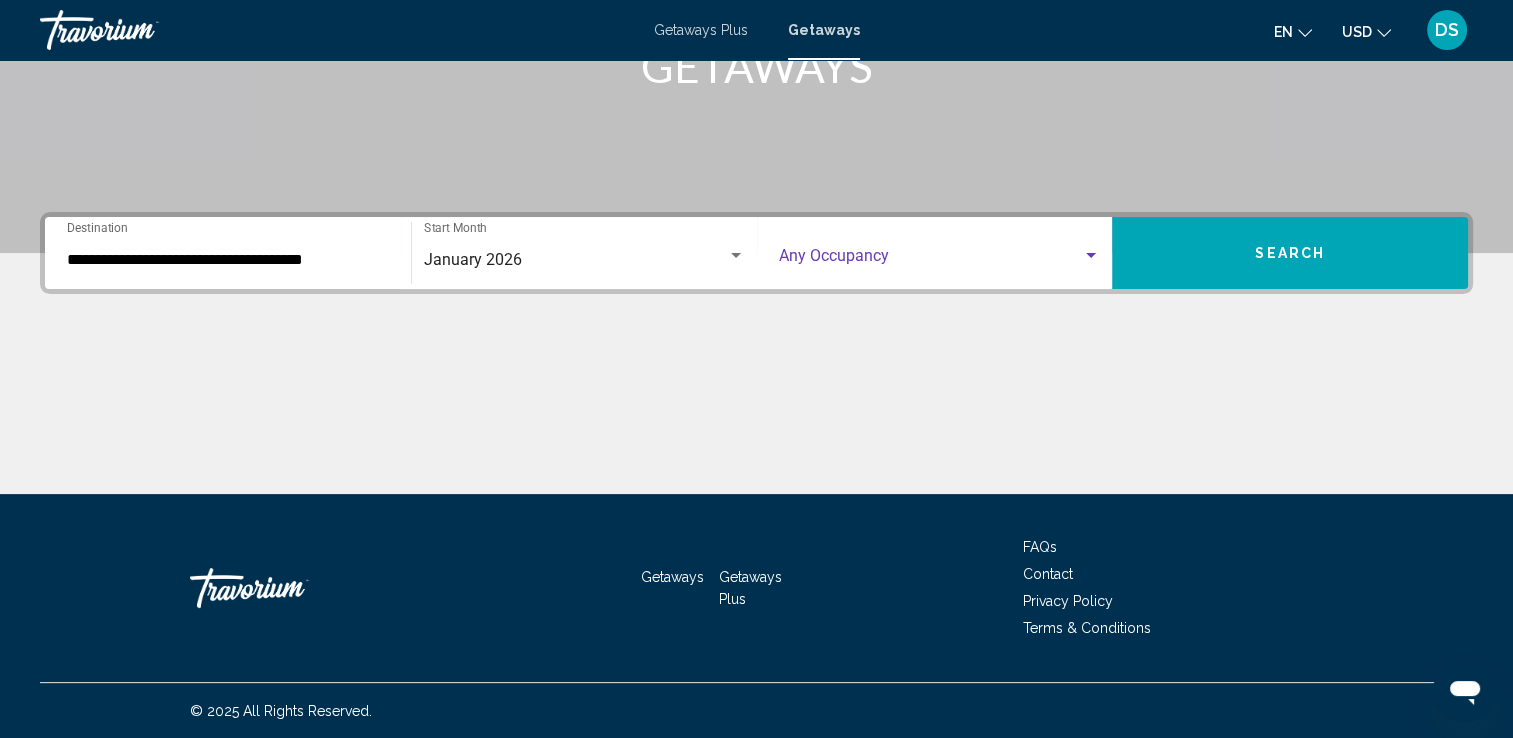 click at bounding box center [1091, 256] 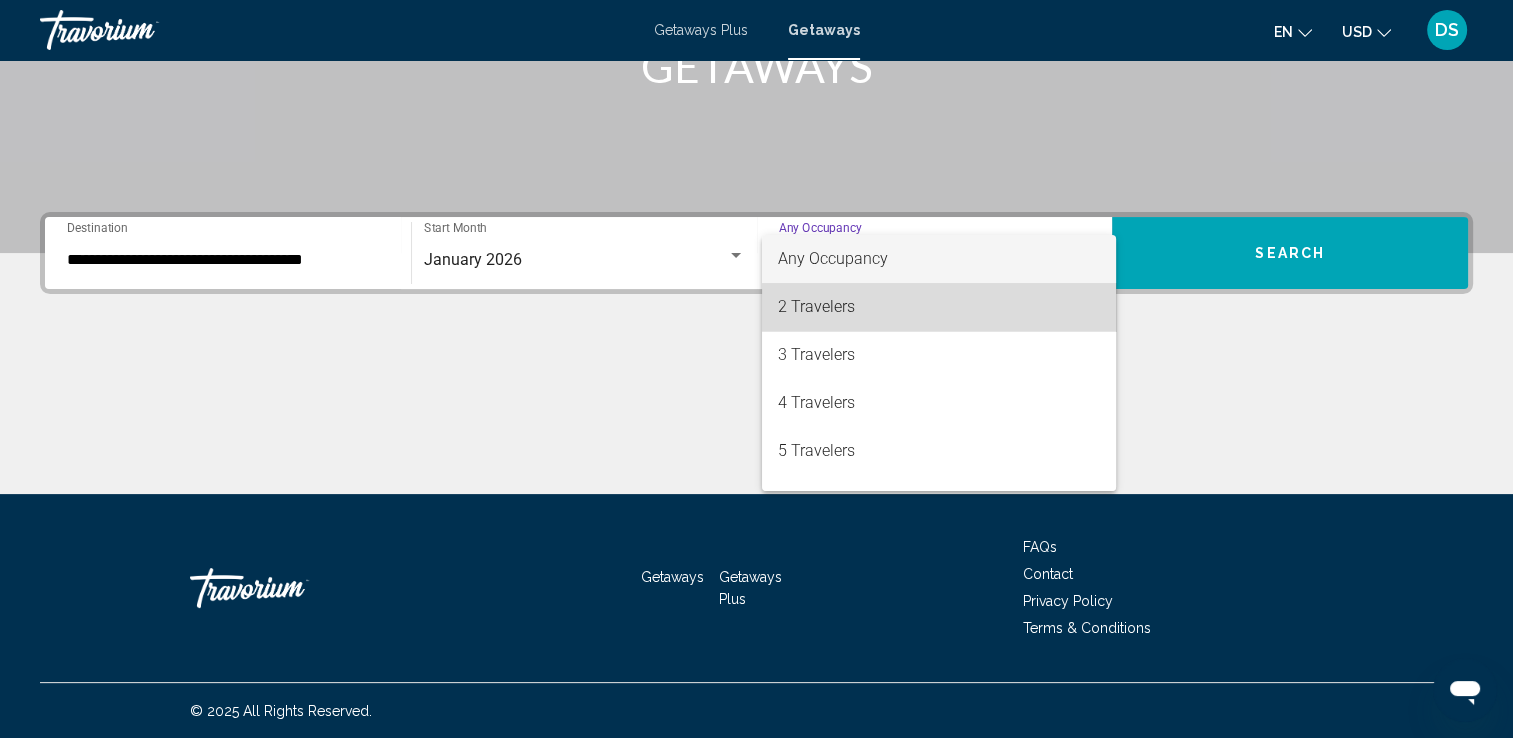 click on "2 Travelers" at bounding box center (939, 307) 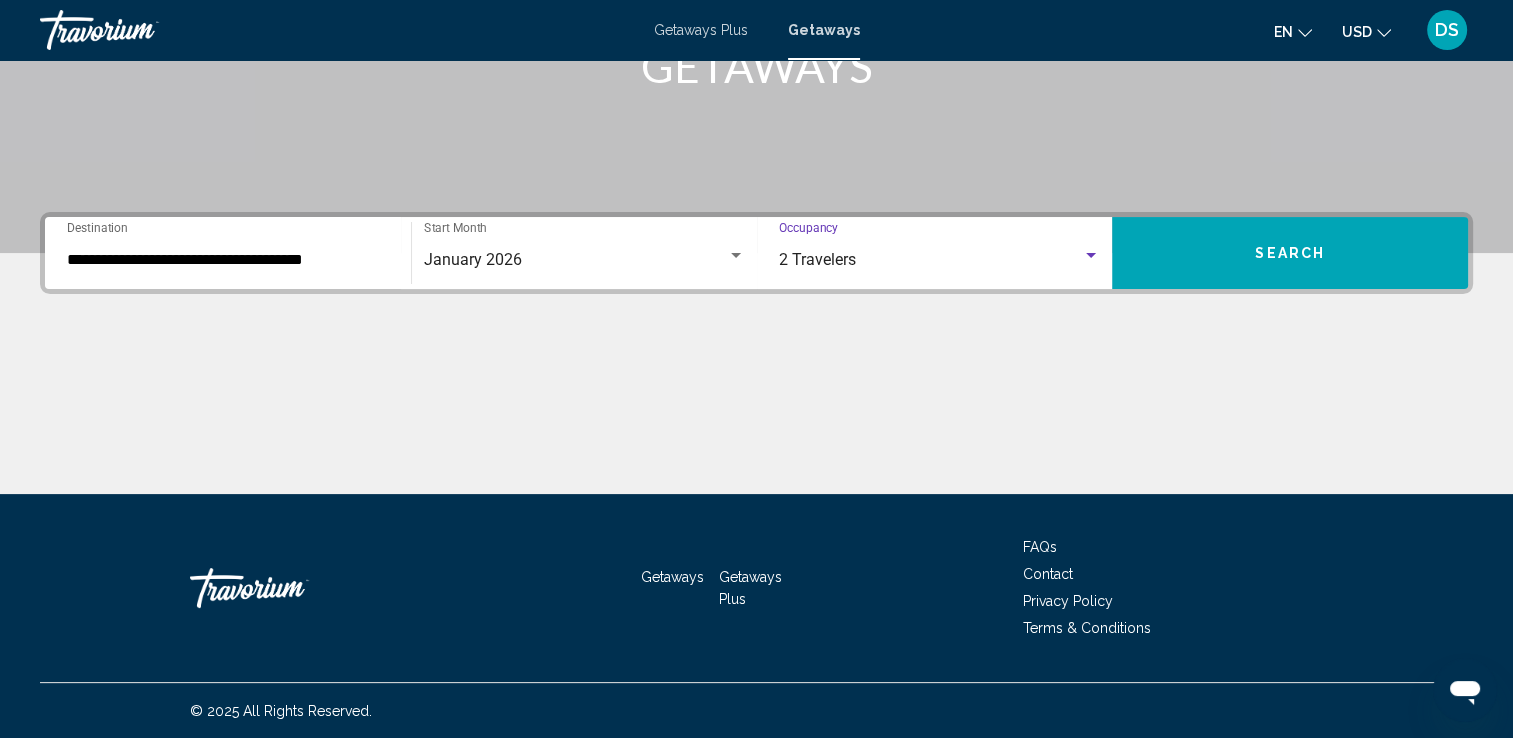 click on "Search" at bounding box center (1290, 254) 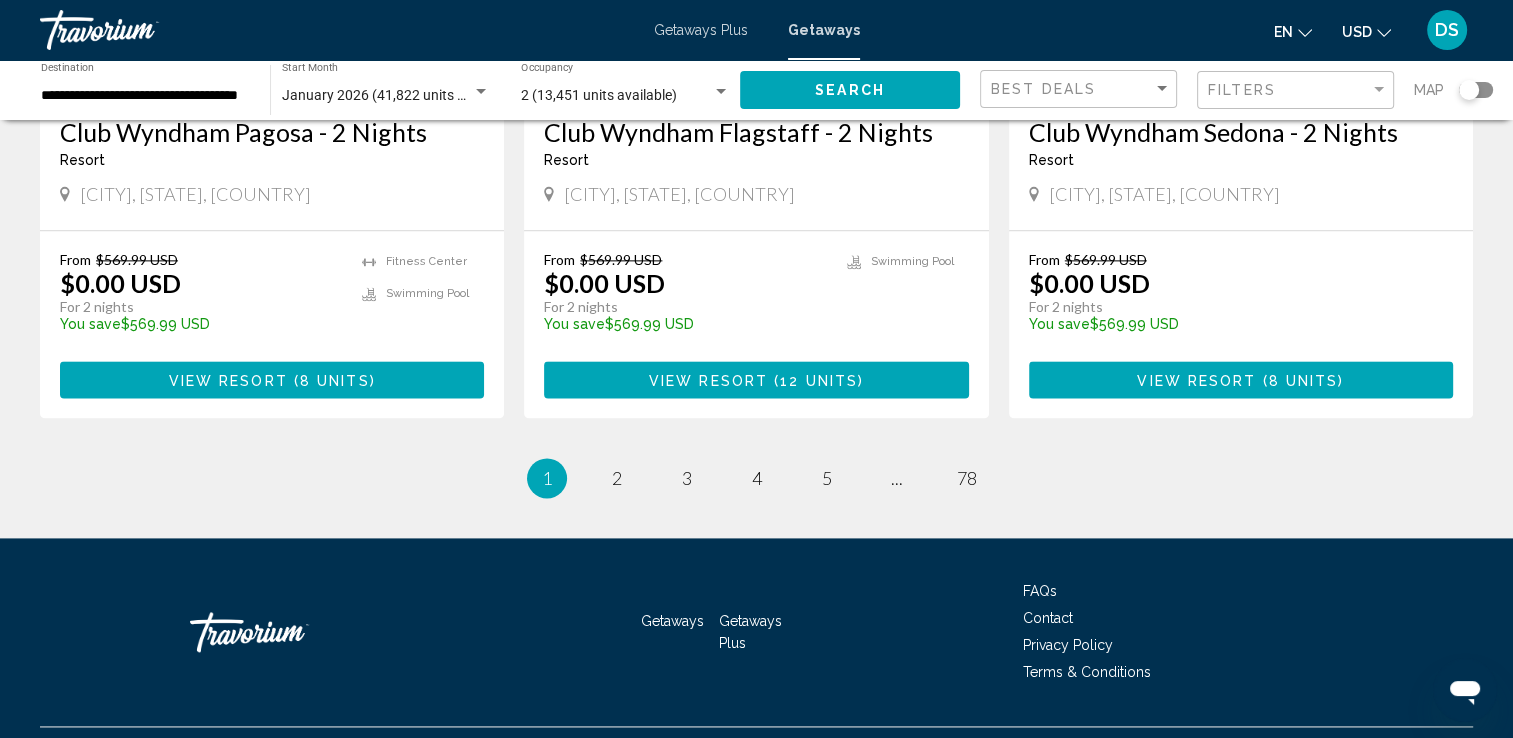 scroll, scrollTop: 2609, scrollLeft: 0, axis: vertical 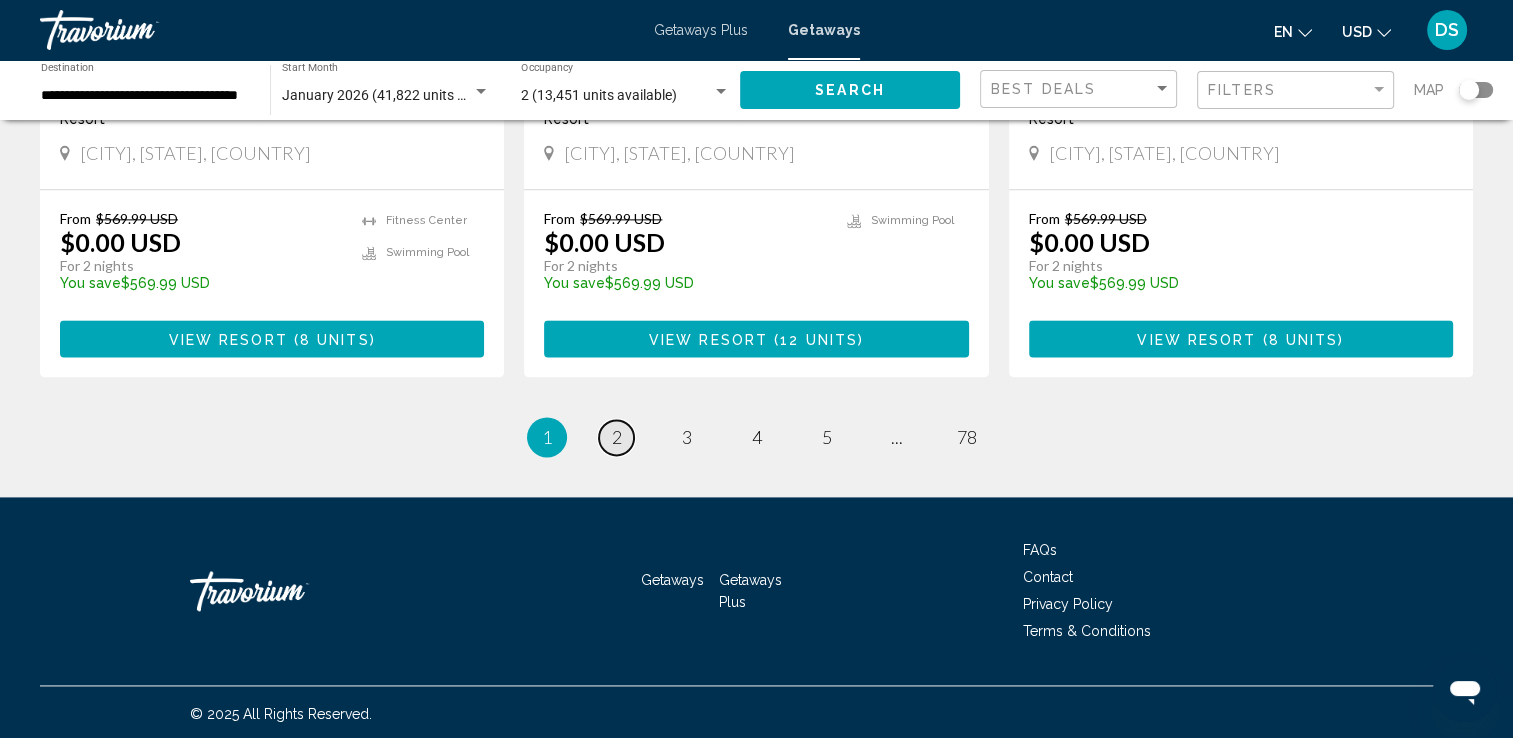 click on "page  2" at bounding box center (616, 437) 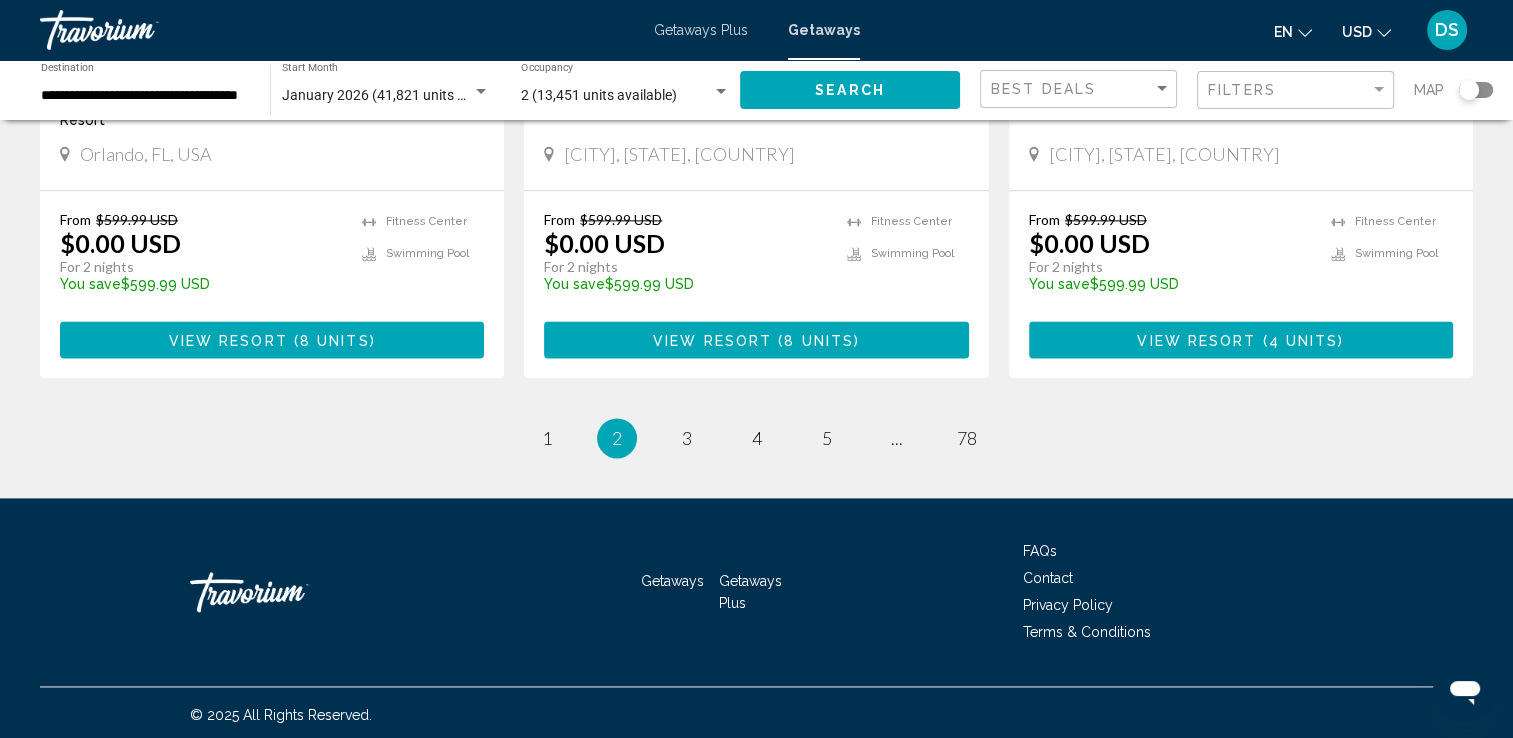 scroll, scrollTop: 2580, scrollLeft: 0, axis: vertical 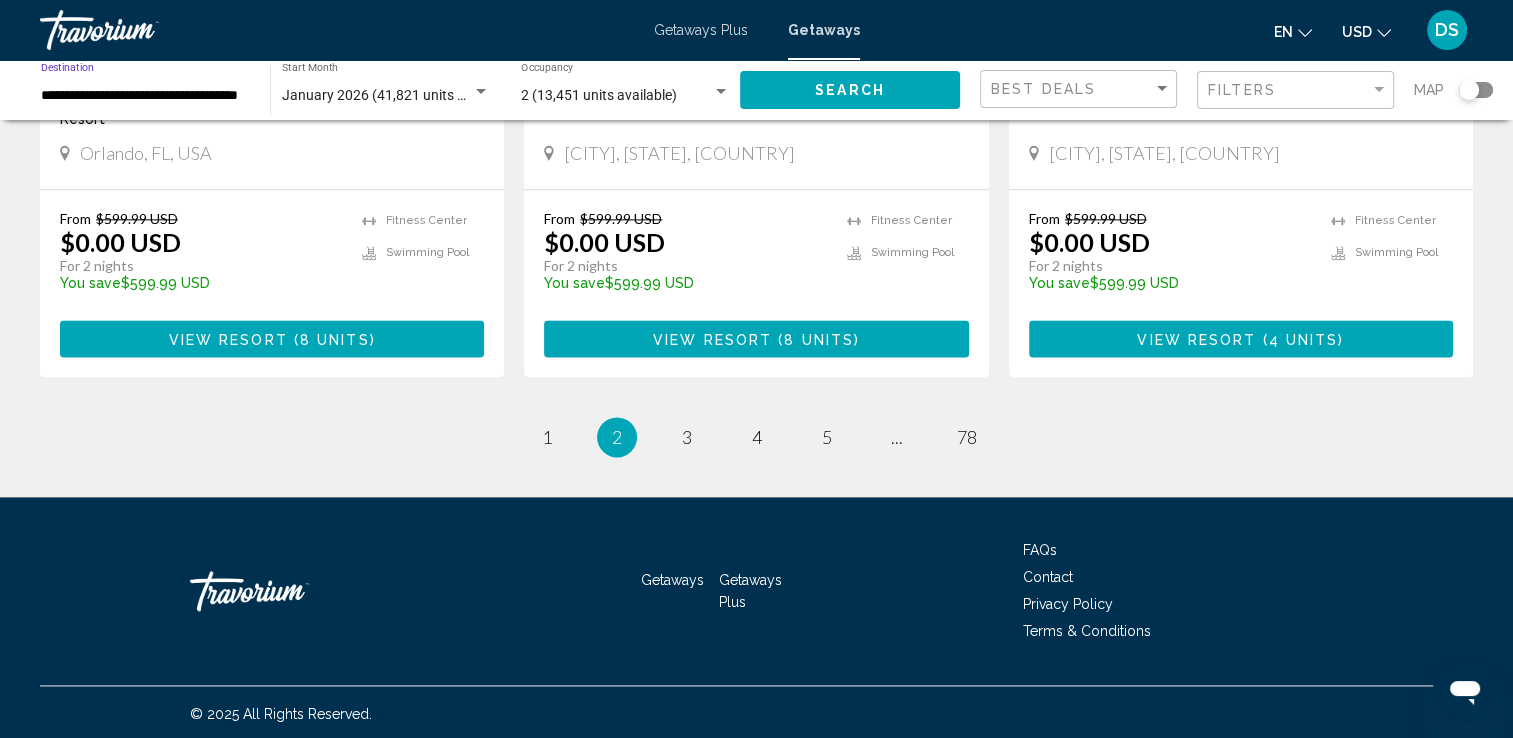 click on "**********" at bounding box center (145, 96) 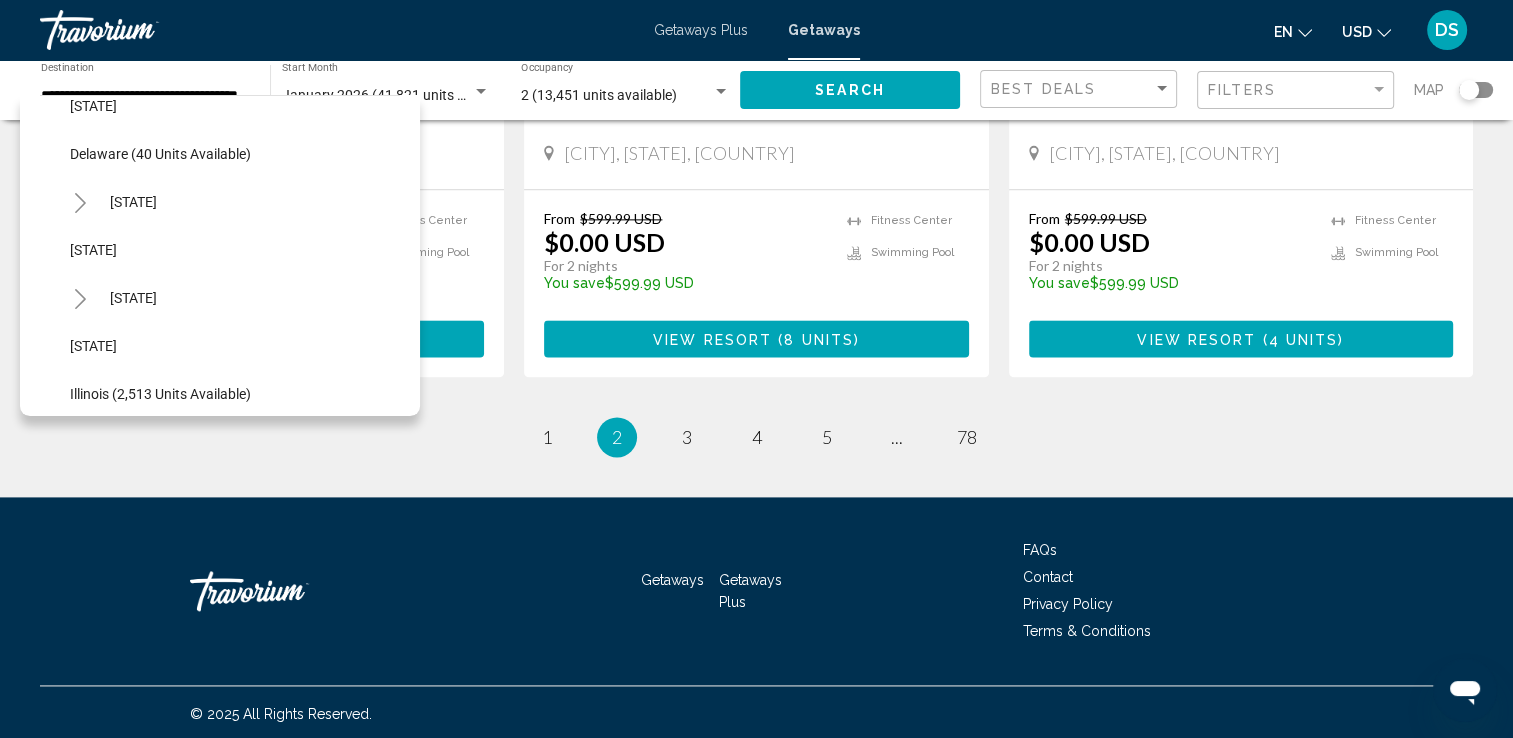 scroll, scrollTop: 320, scrollLeft: 0, axis: vertical 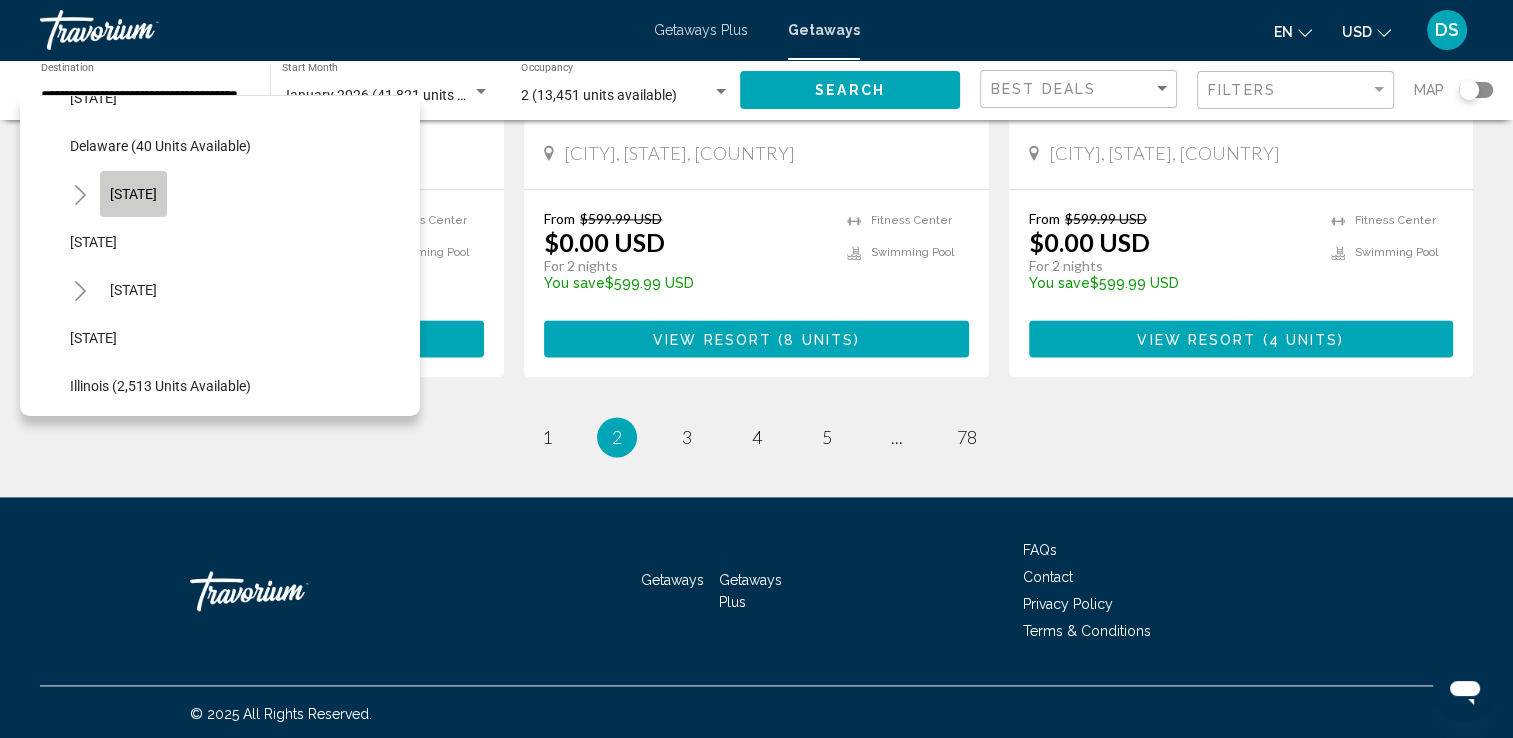 click on "[STATE]" 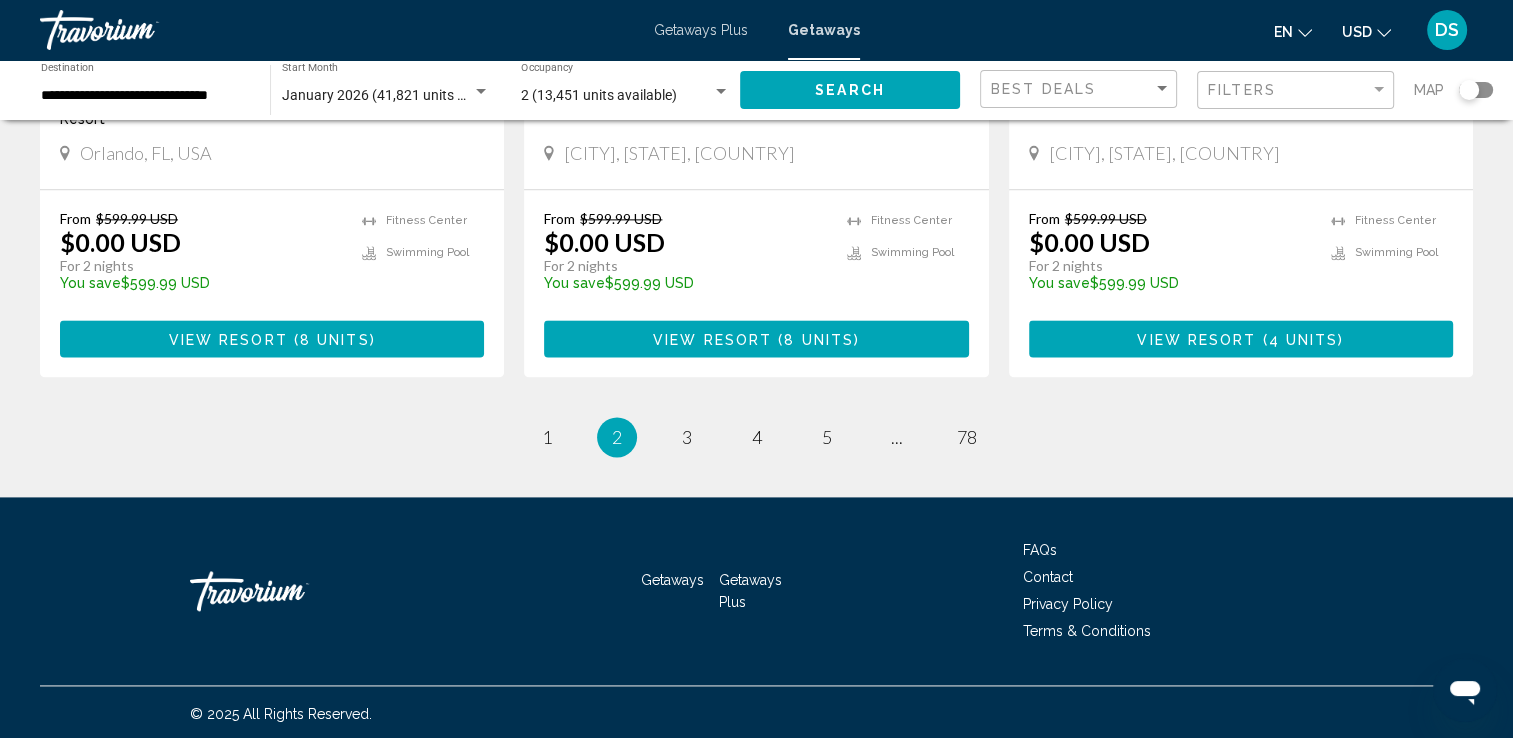 click on "**********" 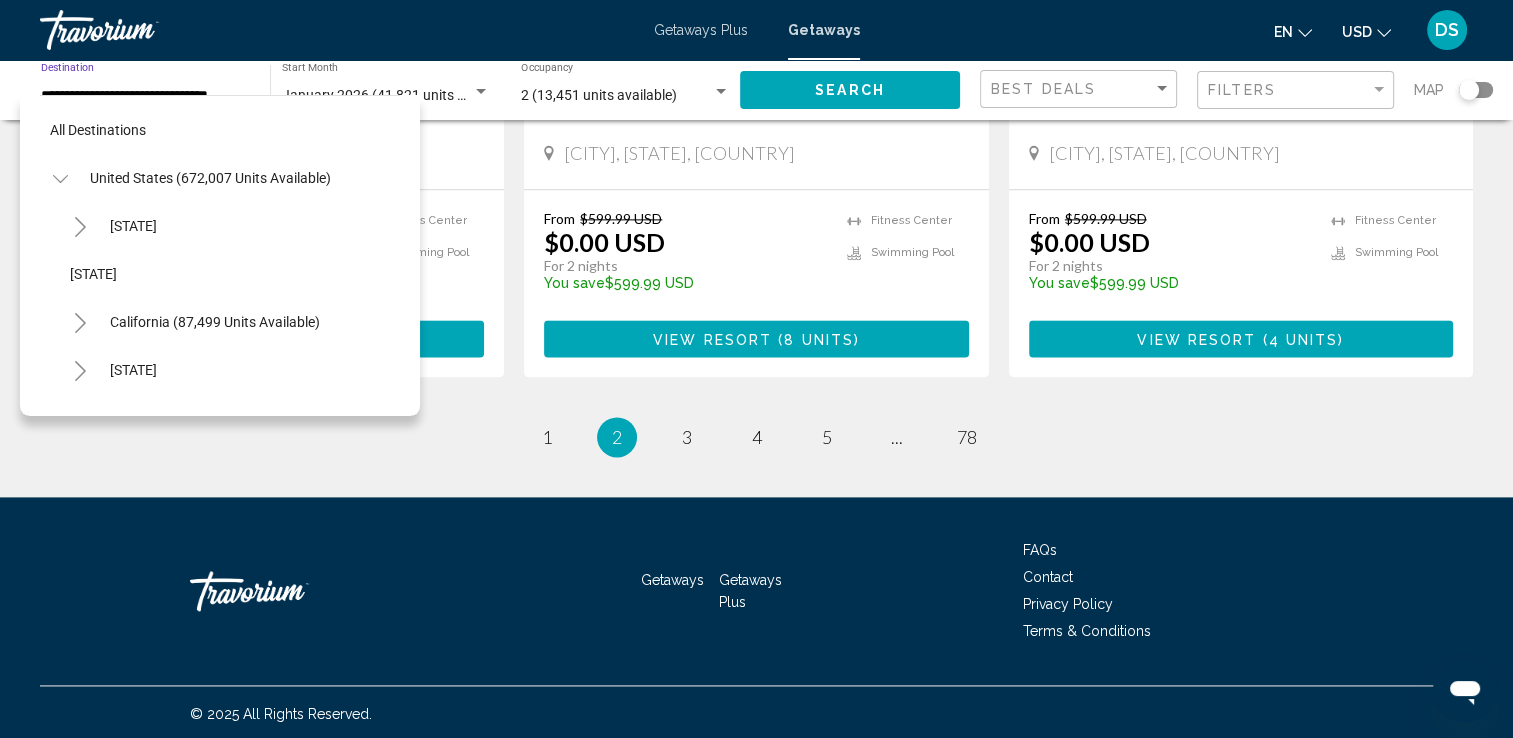 scroll, scrollTop: 270, scrollLeft: 0, axis: vertical 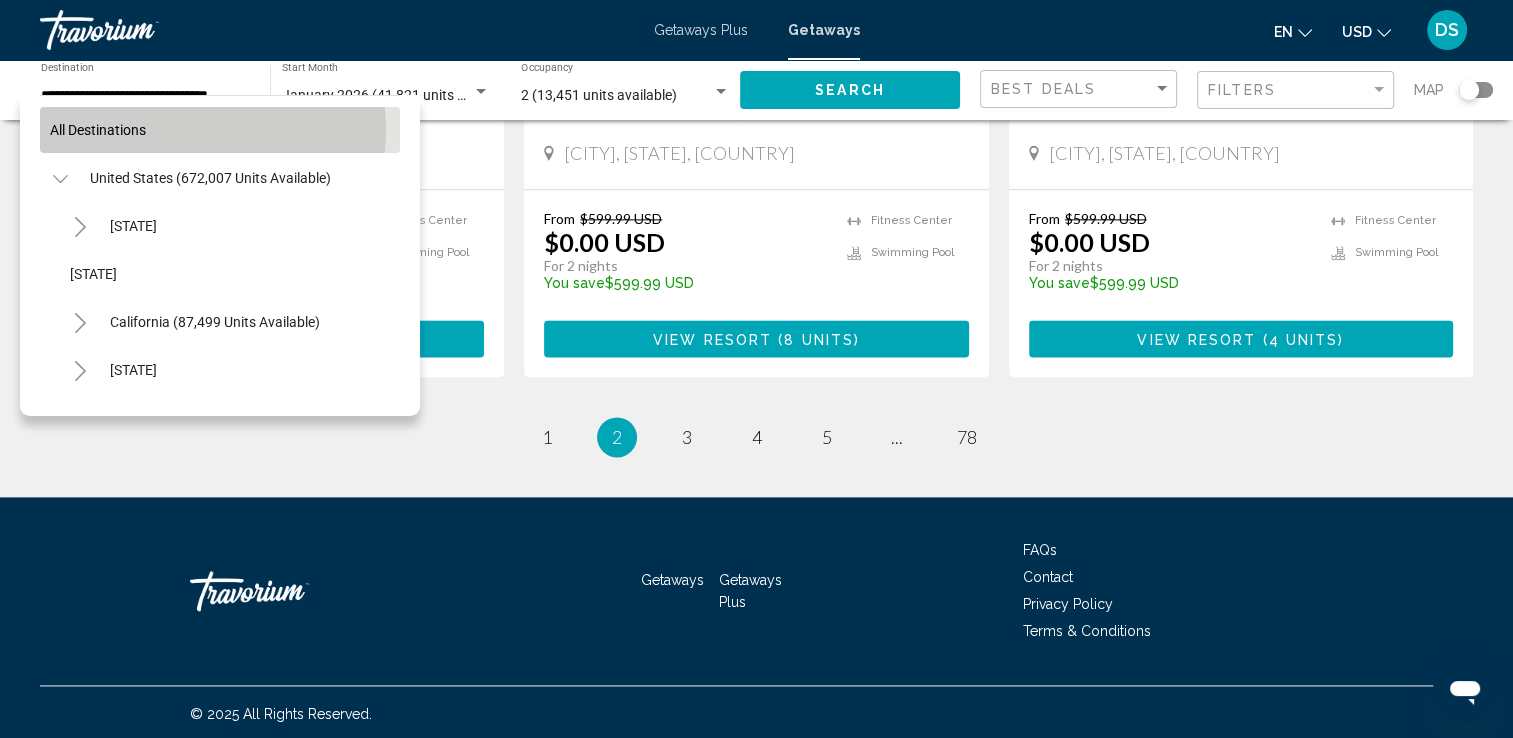 click on "All destinations" at bounding box center [220, 130] 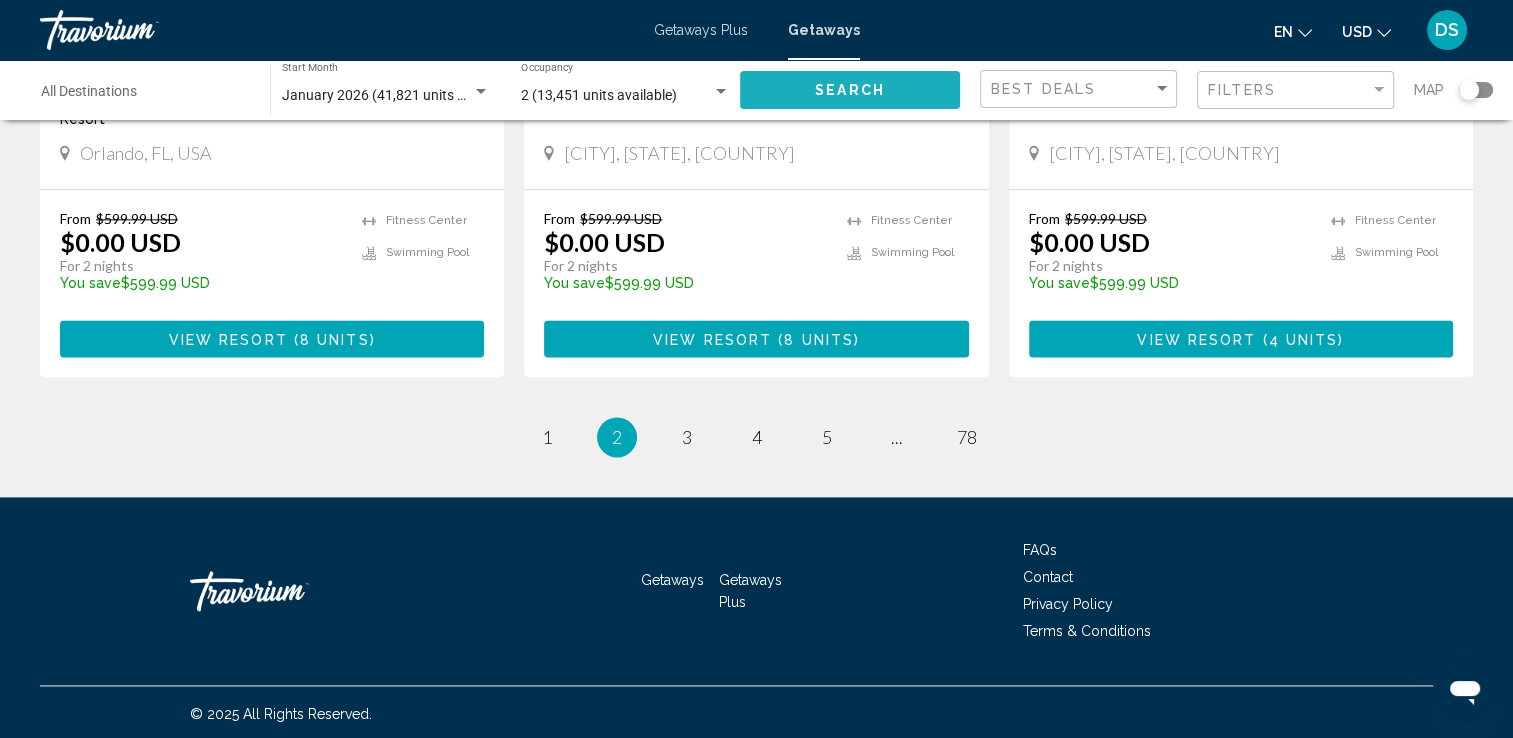 click on "Search" 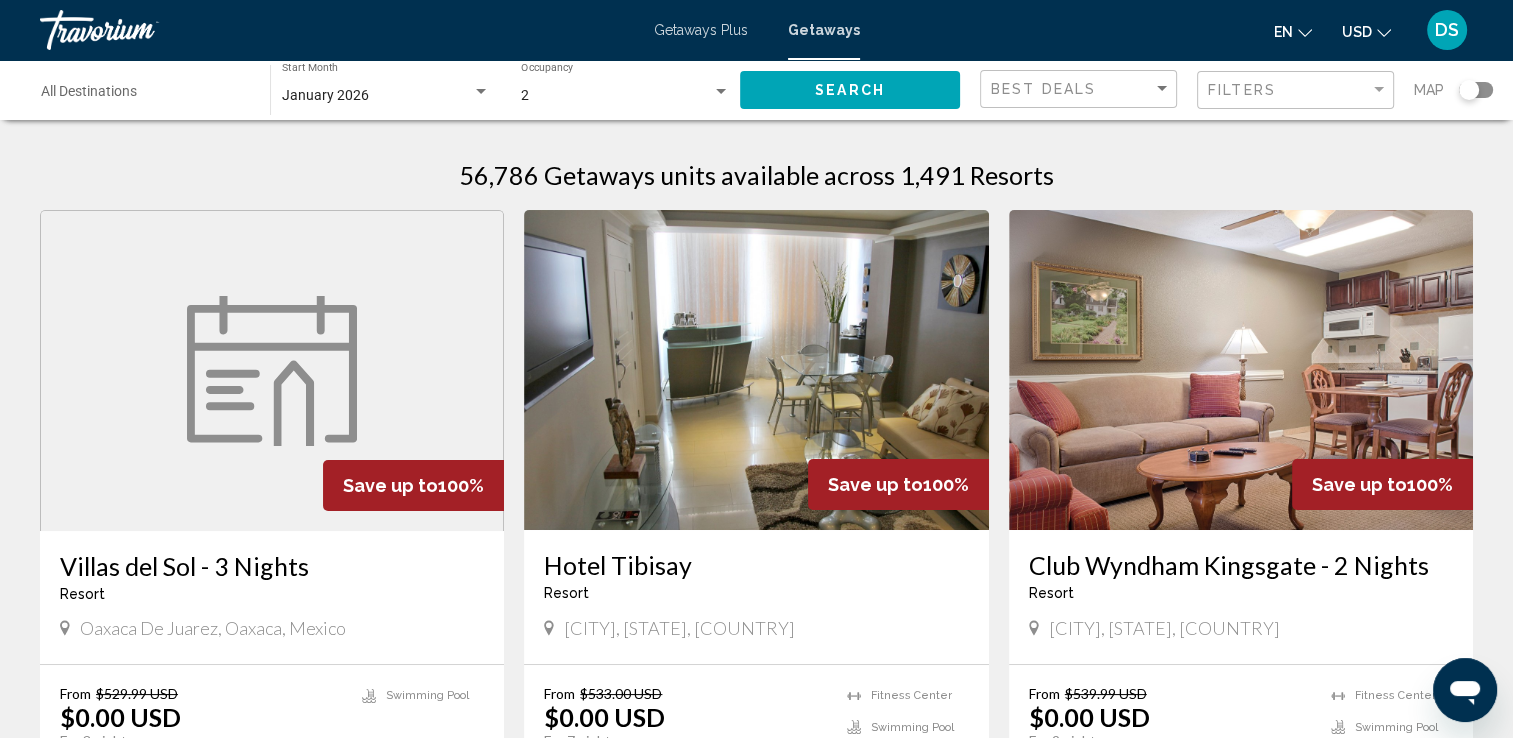 type 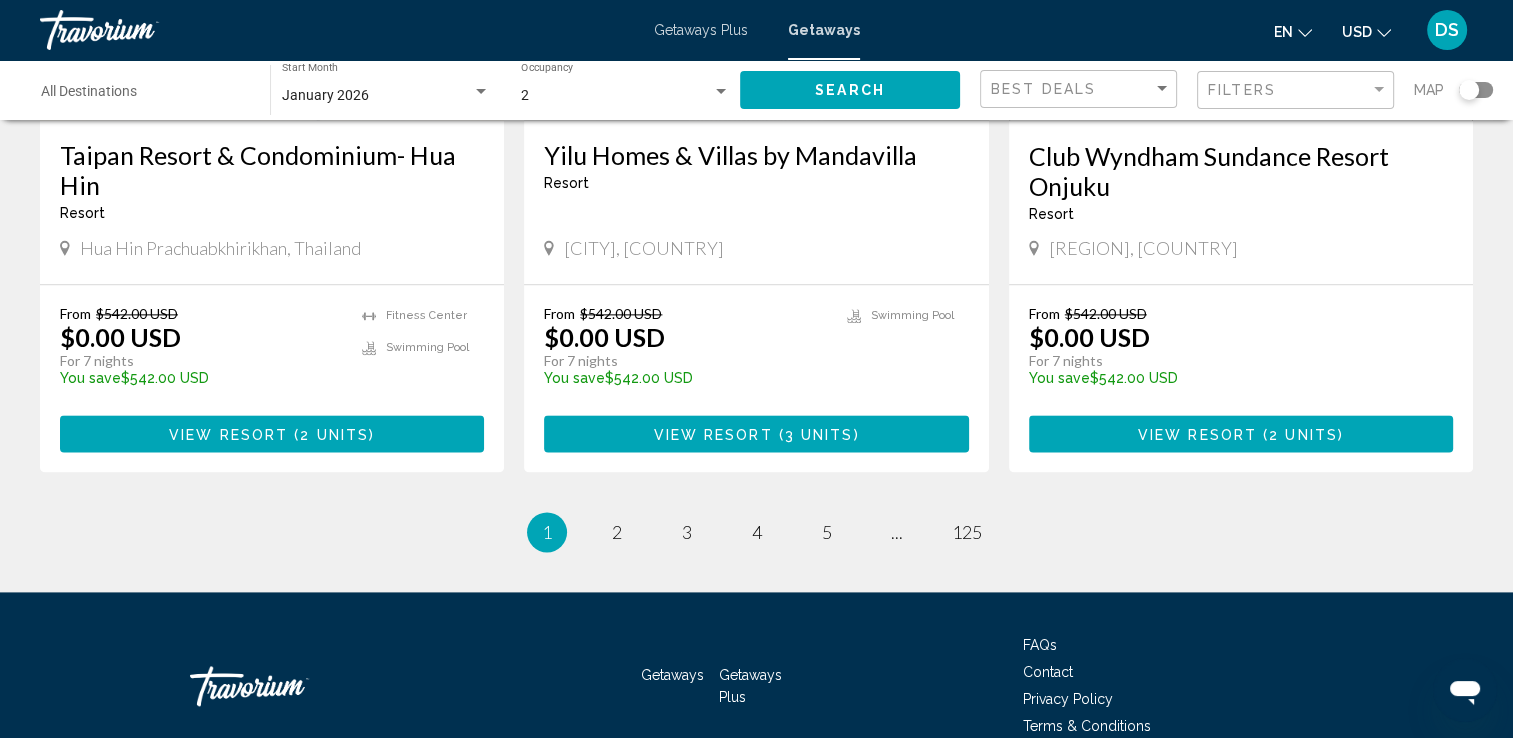 scroll, scrollTop: 2580, scrollLeft: 0, axis: vertical 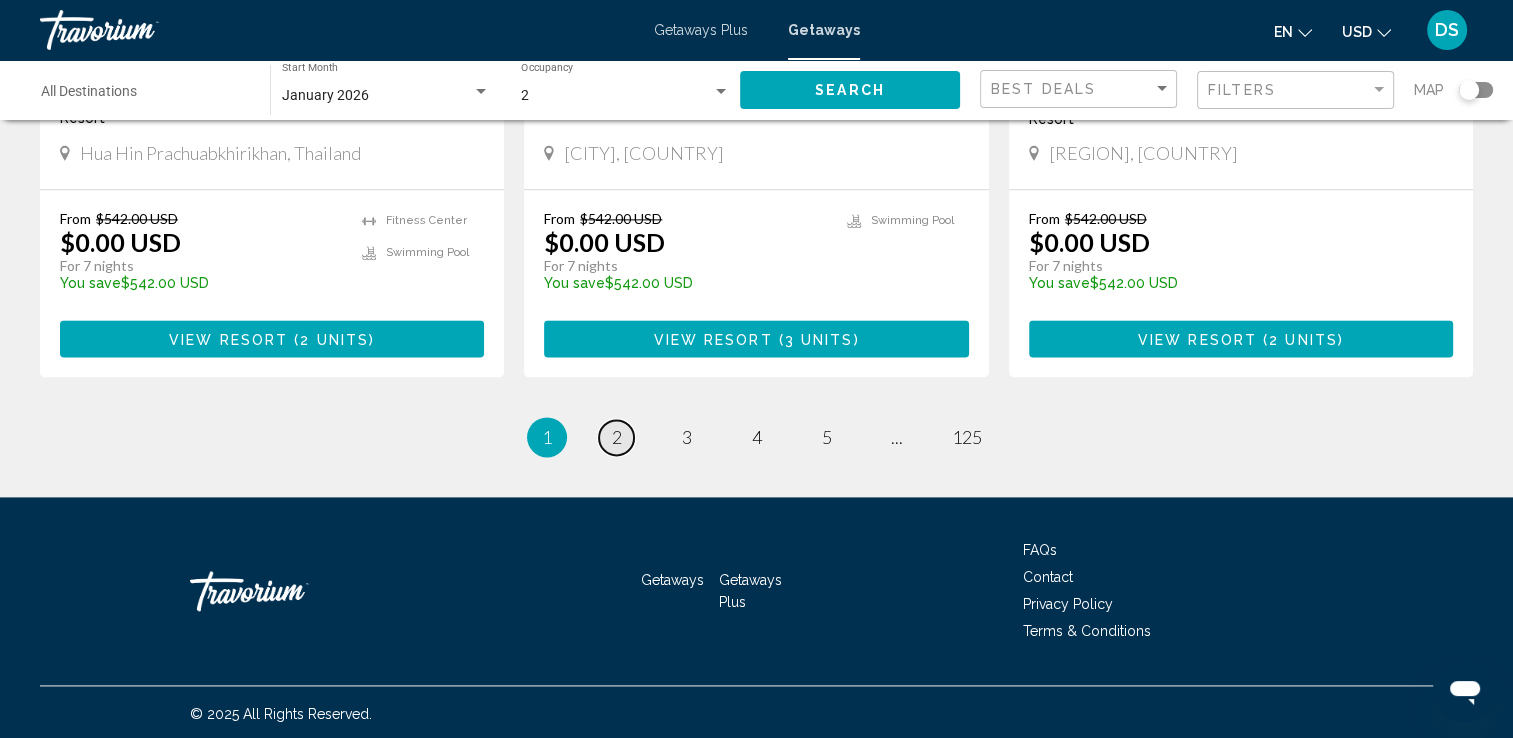 click on "2" at bounding box center (617, 437) 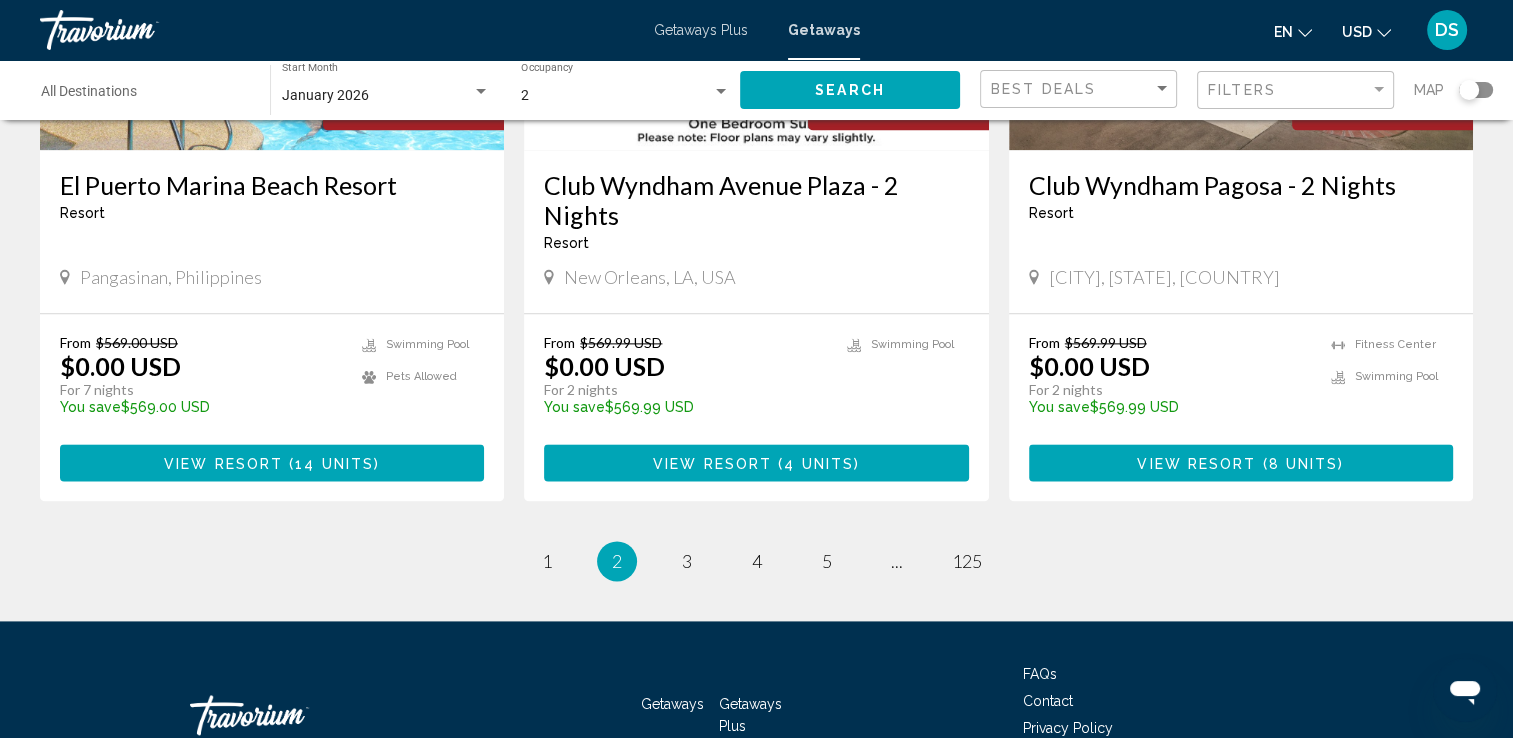 scroll, scrollTop: 2520, scrollLeft: 0, axis: vertical 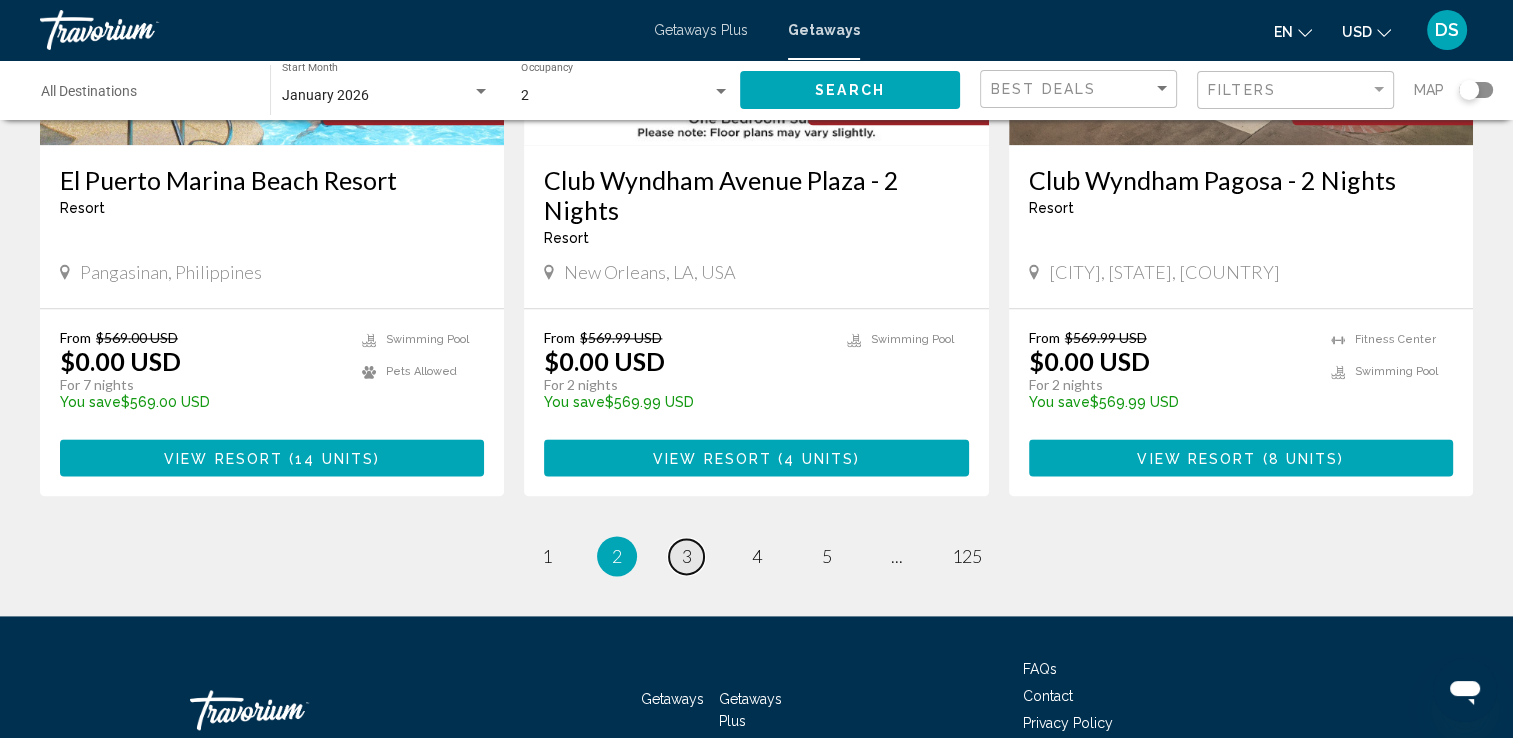 click on "page  3" at bounding box center (686, 556) 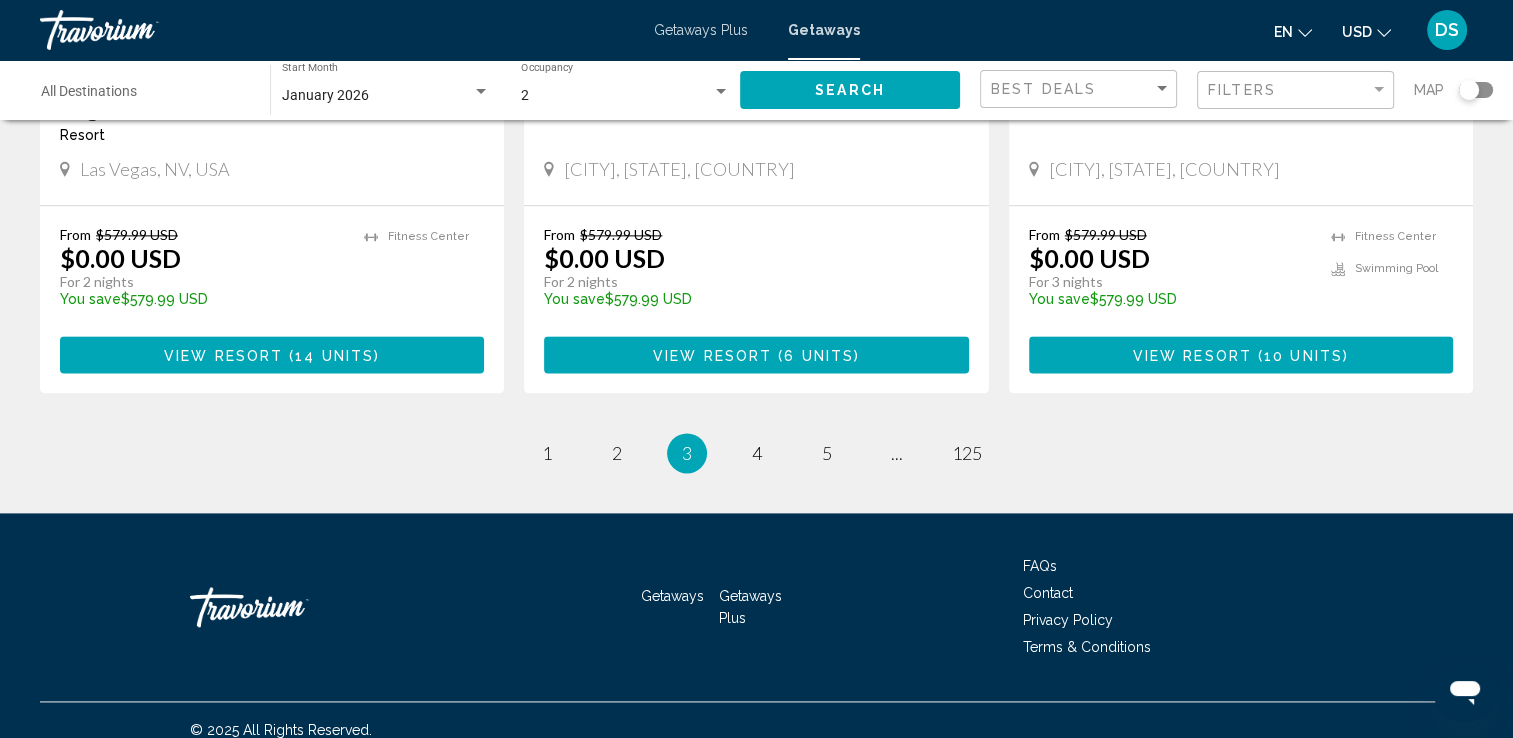 scroll, scrollTop: 2580, scrollLeft: 0, axis: vertical 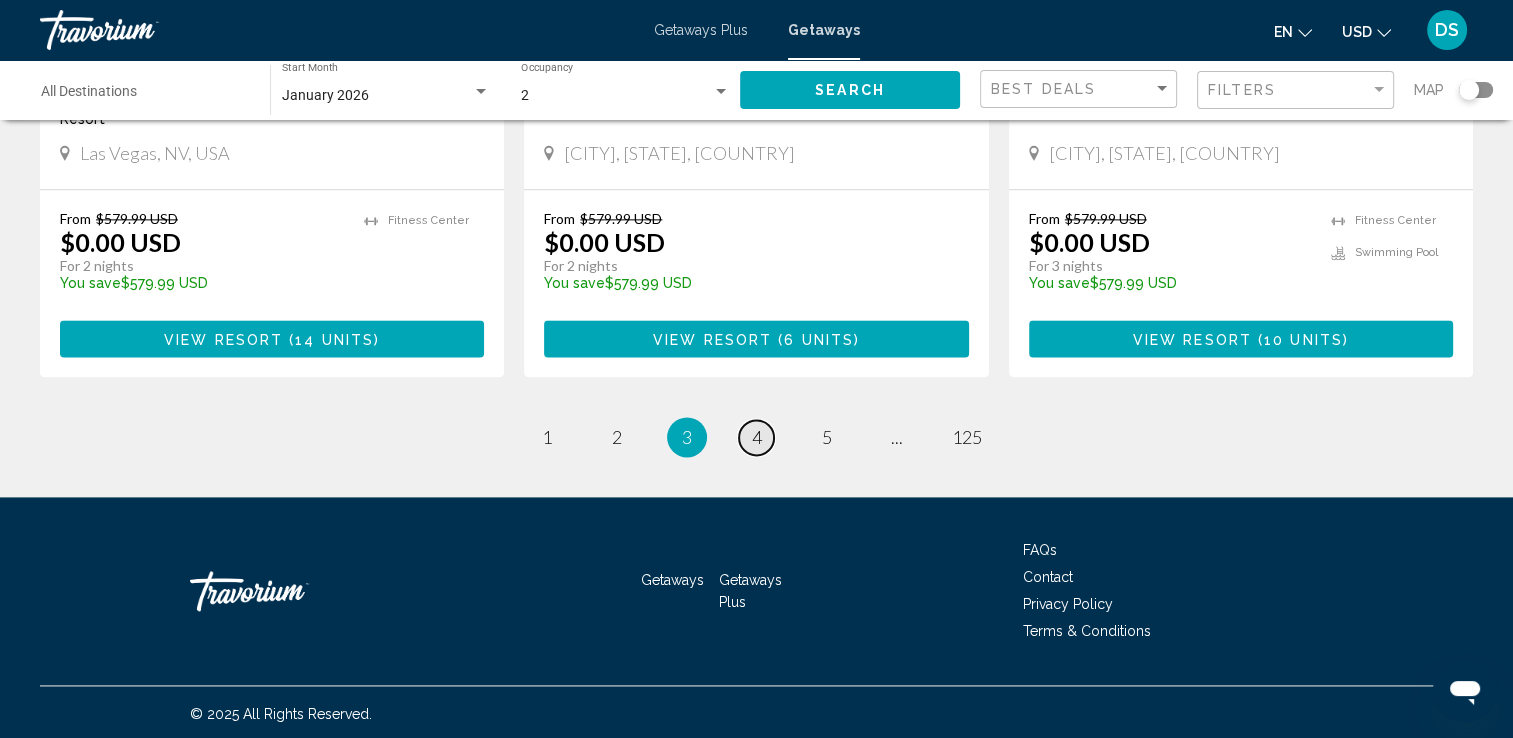 click on "4" at bounding box center (757, 437) 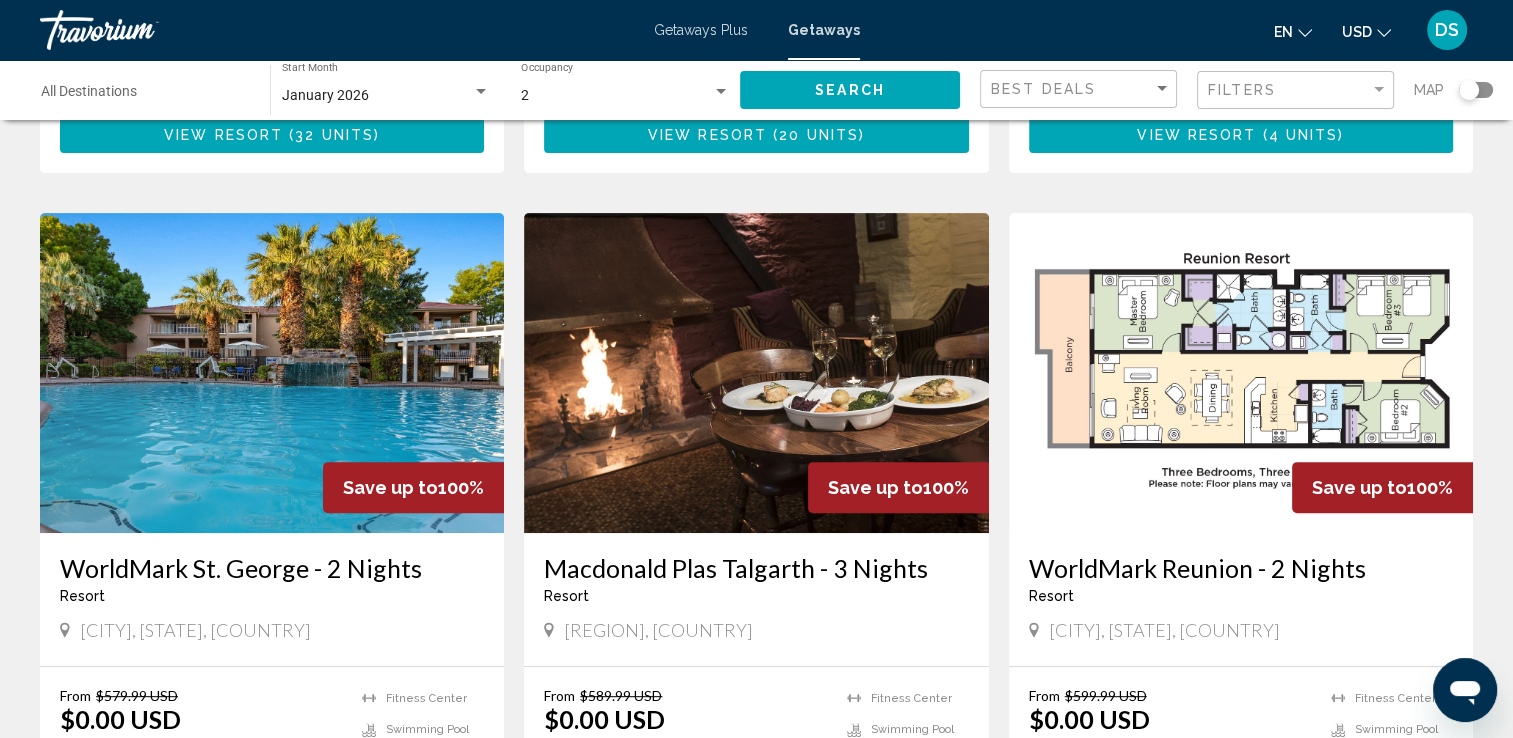 scroll, scrollTop: 680, scrollLeft: 0, axis: vertical 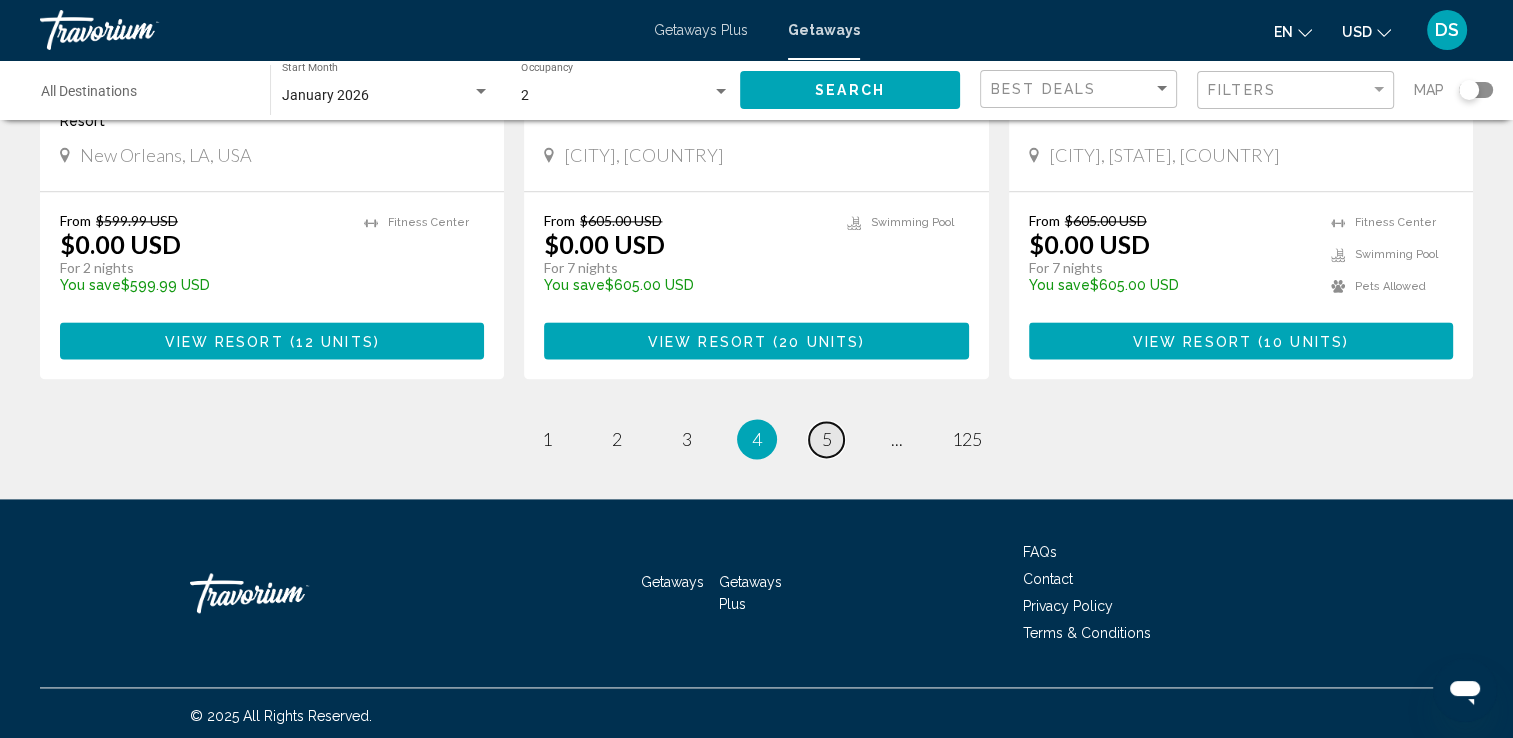 click on "page  5" at bounding box center [826, 439] 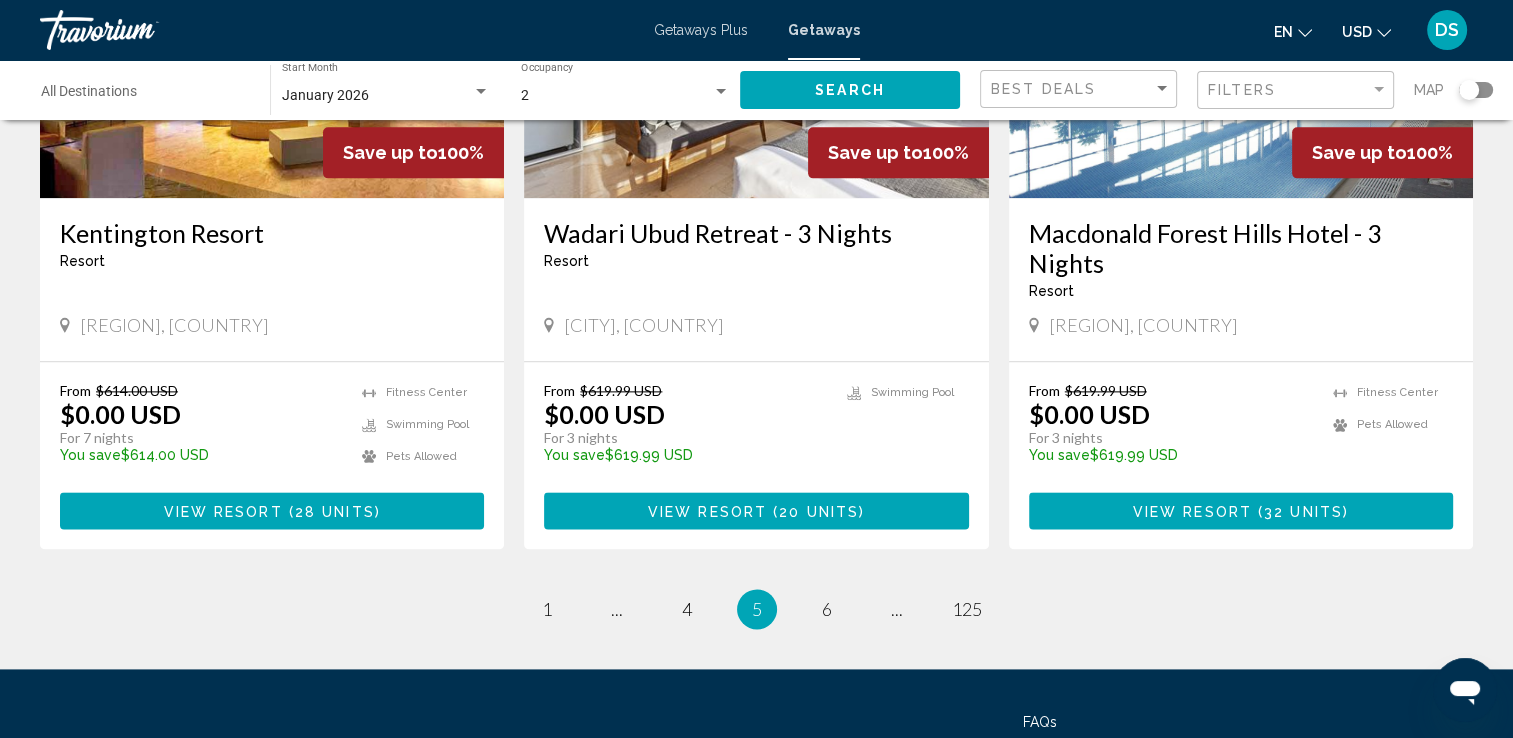 scroll, scrollTop: 2453, scrollLeft: 0, axis: vertical 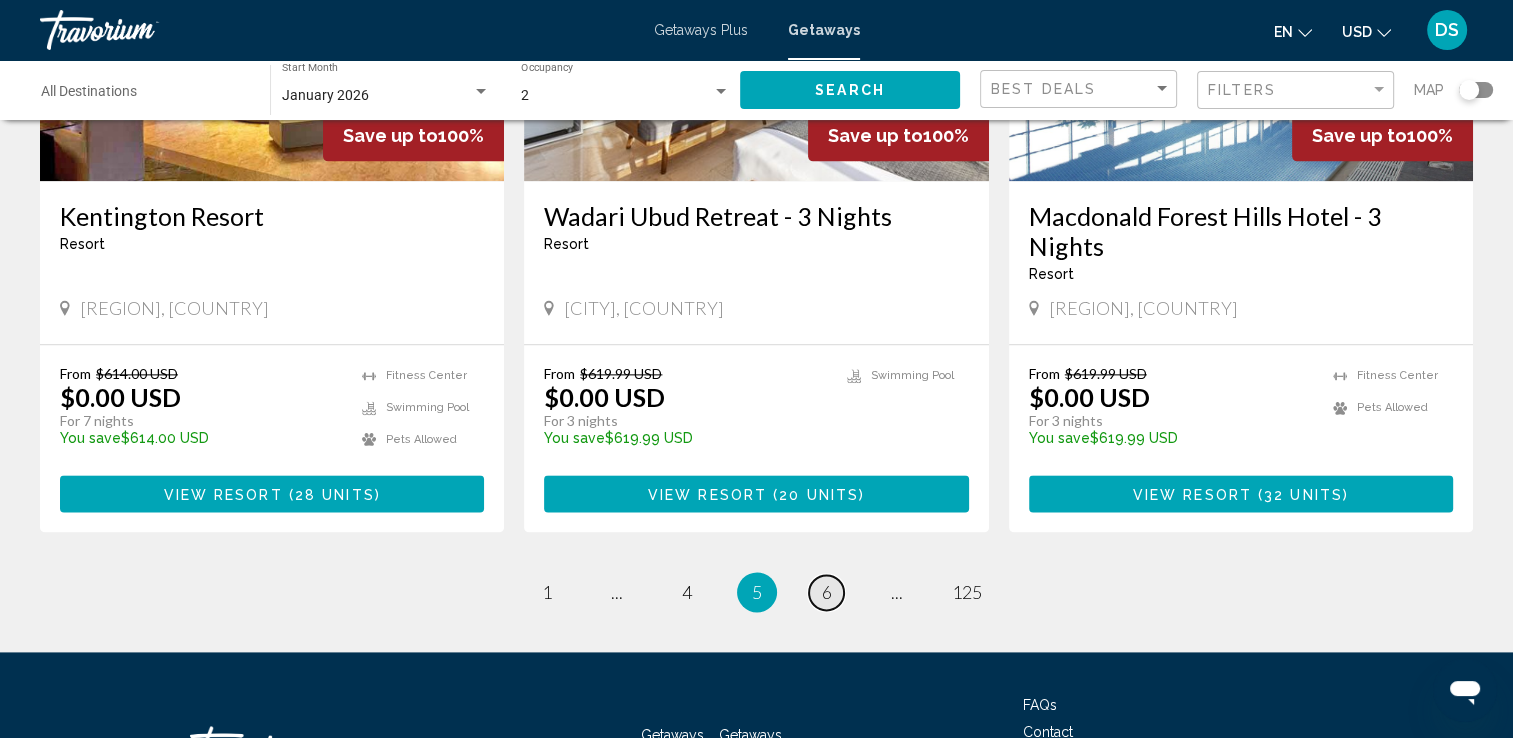 click on "page  6" at bounding box center (826, 592) 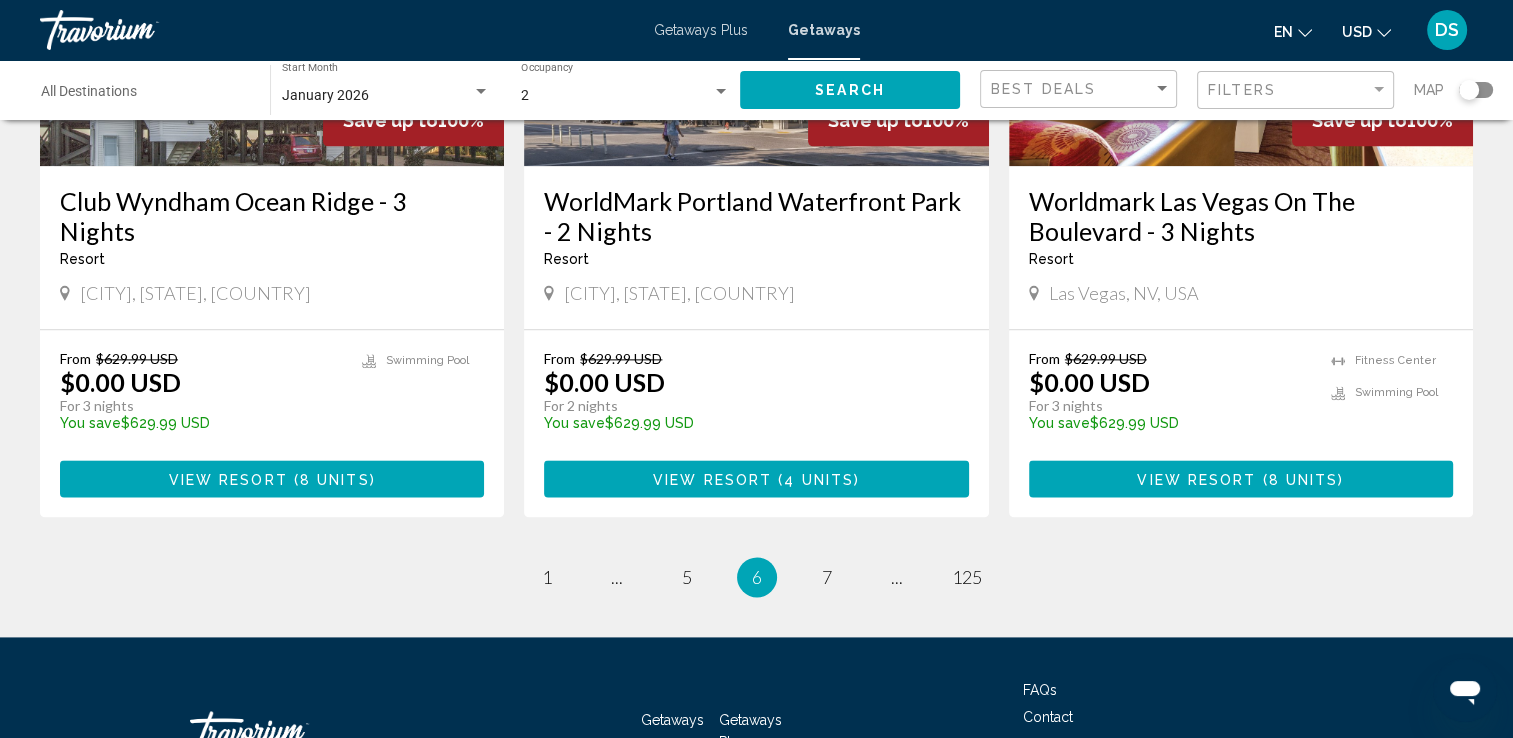 scroll, scrollTop: 2506, scrollLeft: 0, axis: vertical 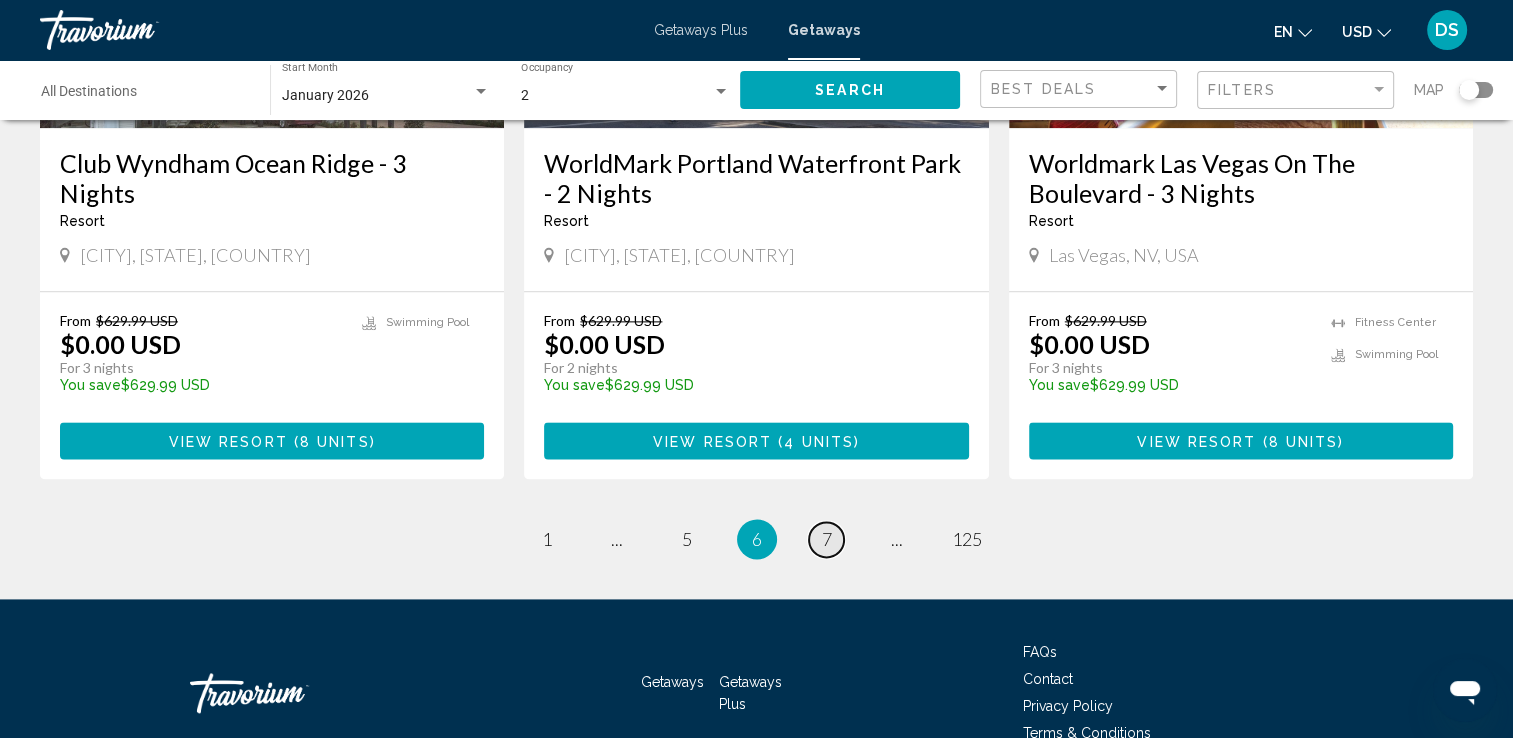 click on "7" at bounding box center [827, 539] 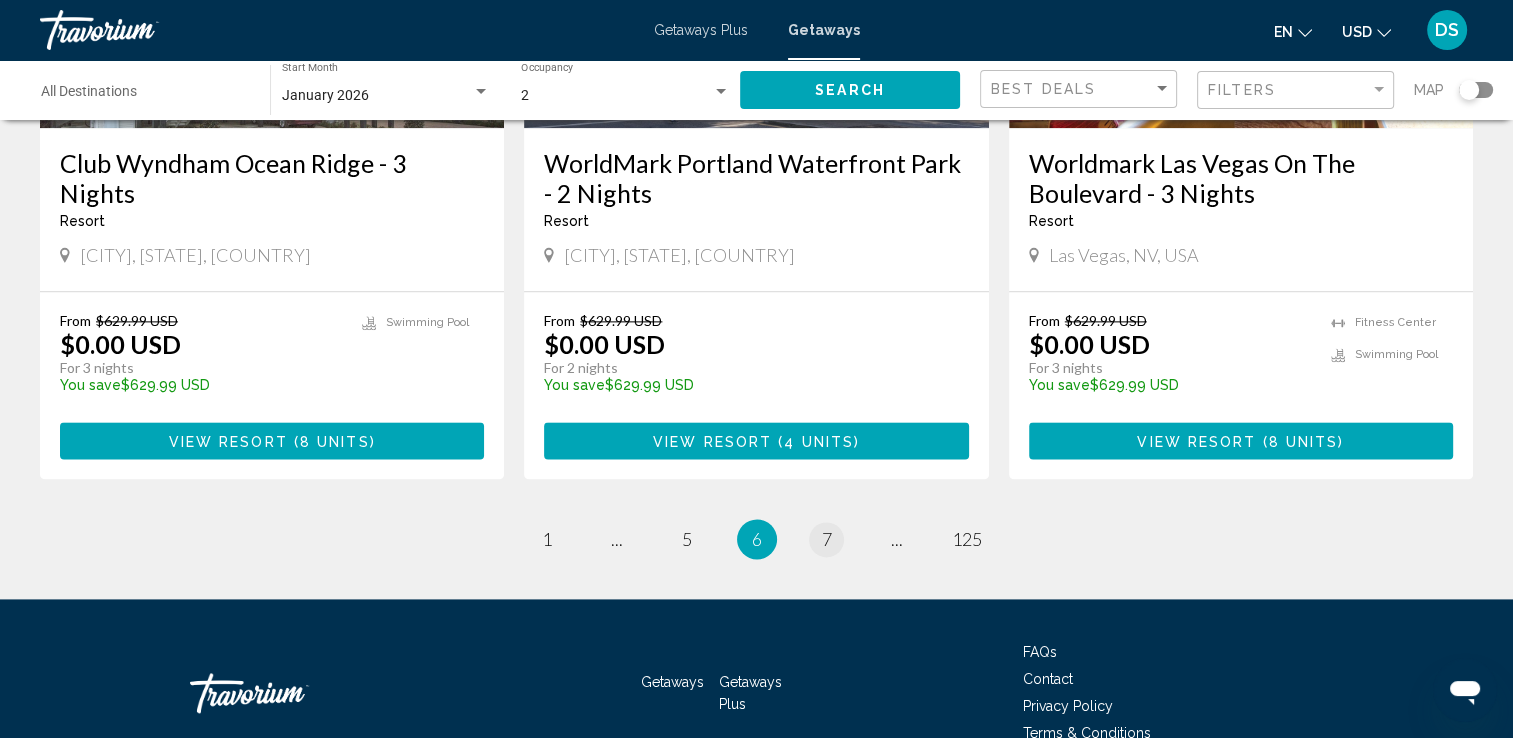scroll, scrollTop: 0, scrollLeft: 0, axis: both 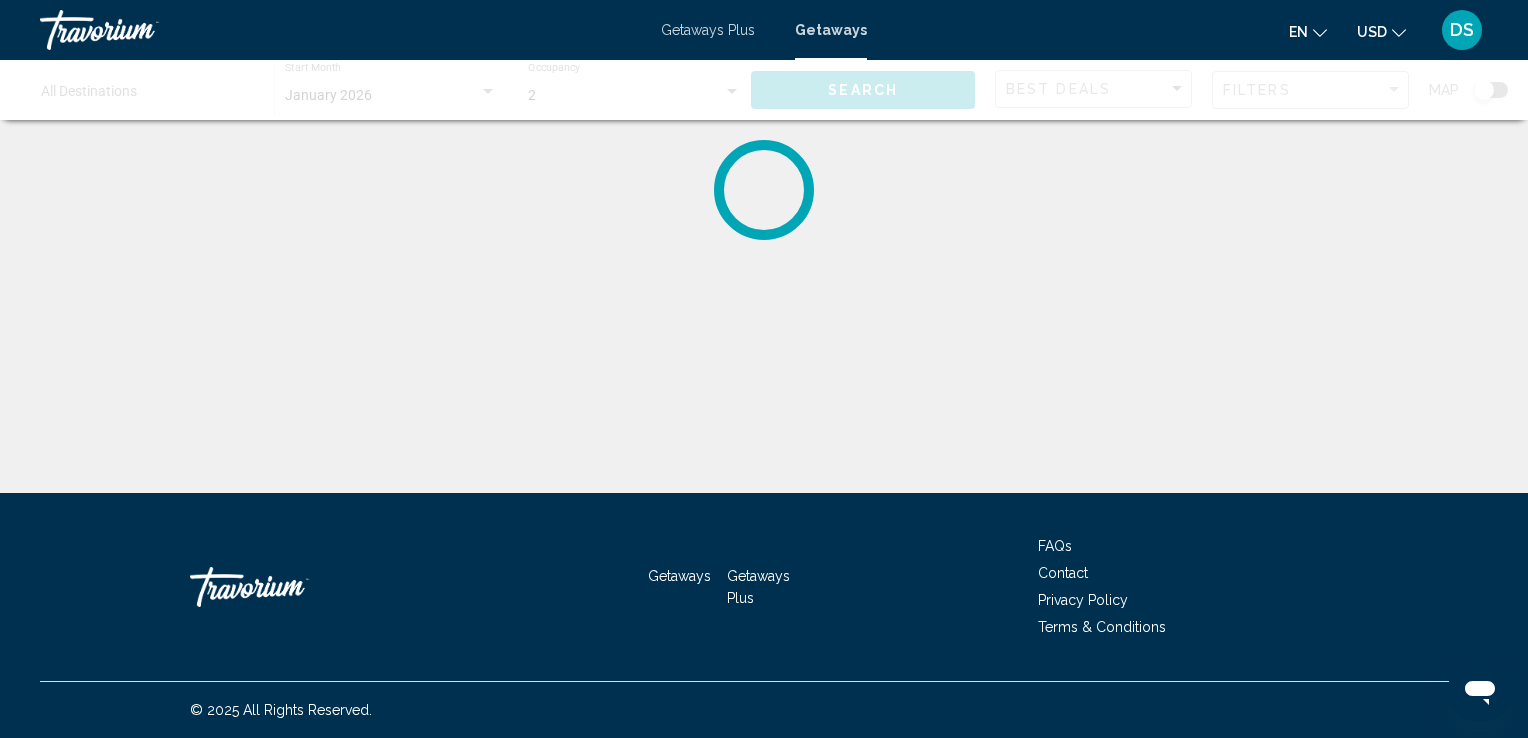 click on "Getaways Getaways Plus FAQs Contact Privacy Policy Terms & Conditions" at bounding box center (764, 587) 